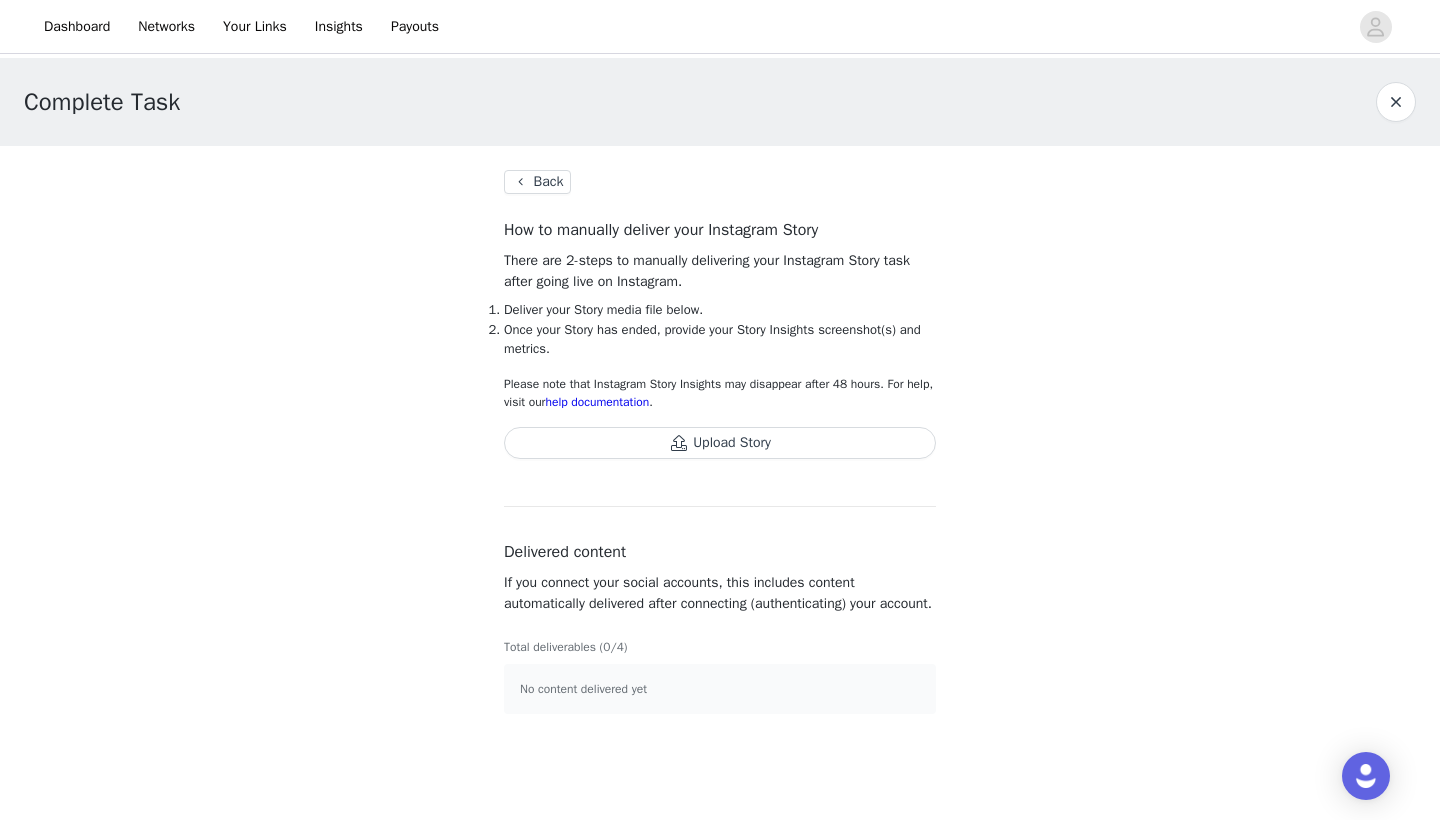 scroll, scrollTop: 0, scrollLeft: 0, axis: both 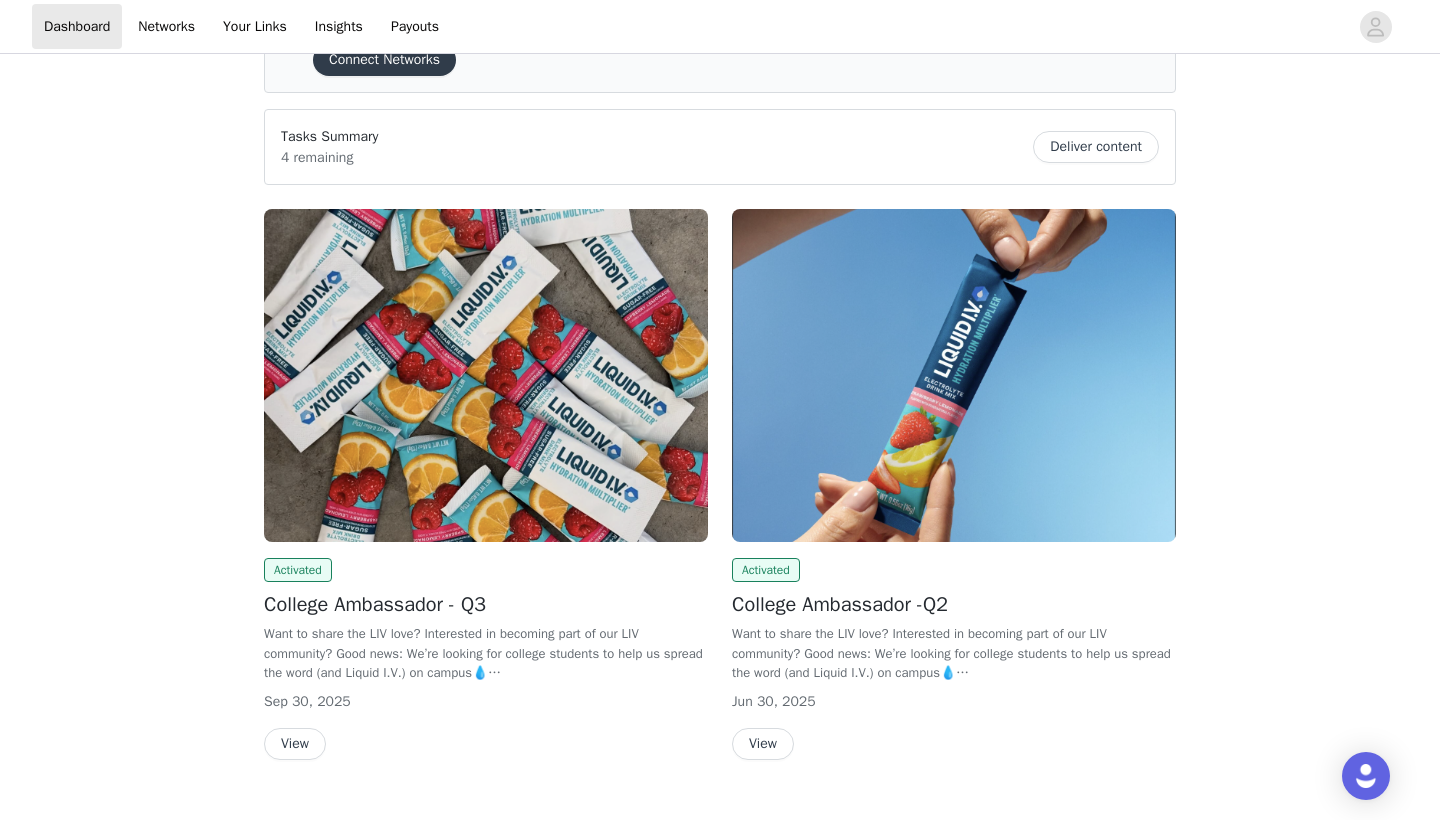 click on "College Ambassador -Q2" at bounding box center [954, 605] 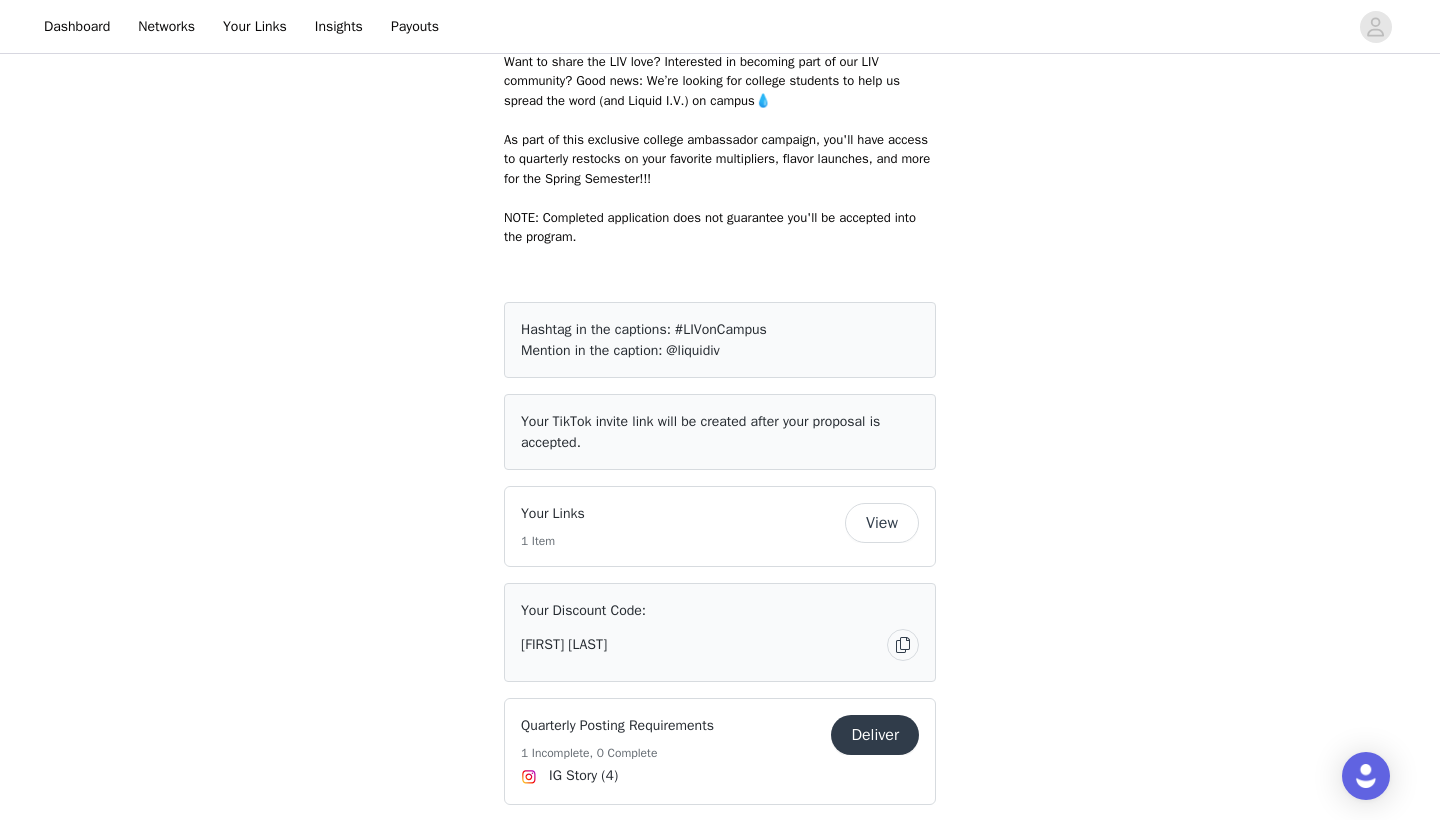 scroll, scrollTop: 915, scrollLeft: 0, axis: vertical 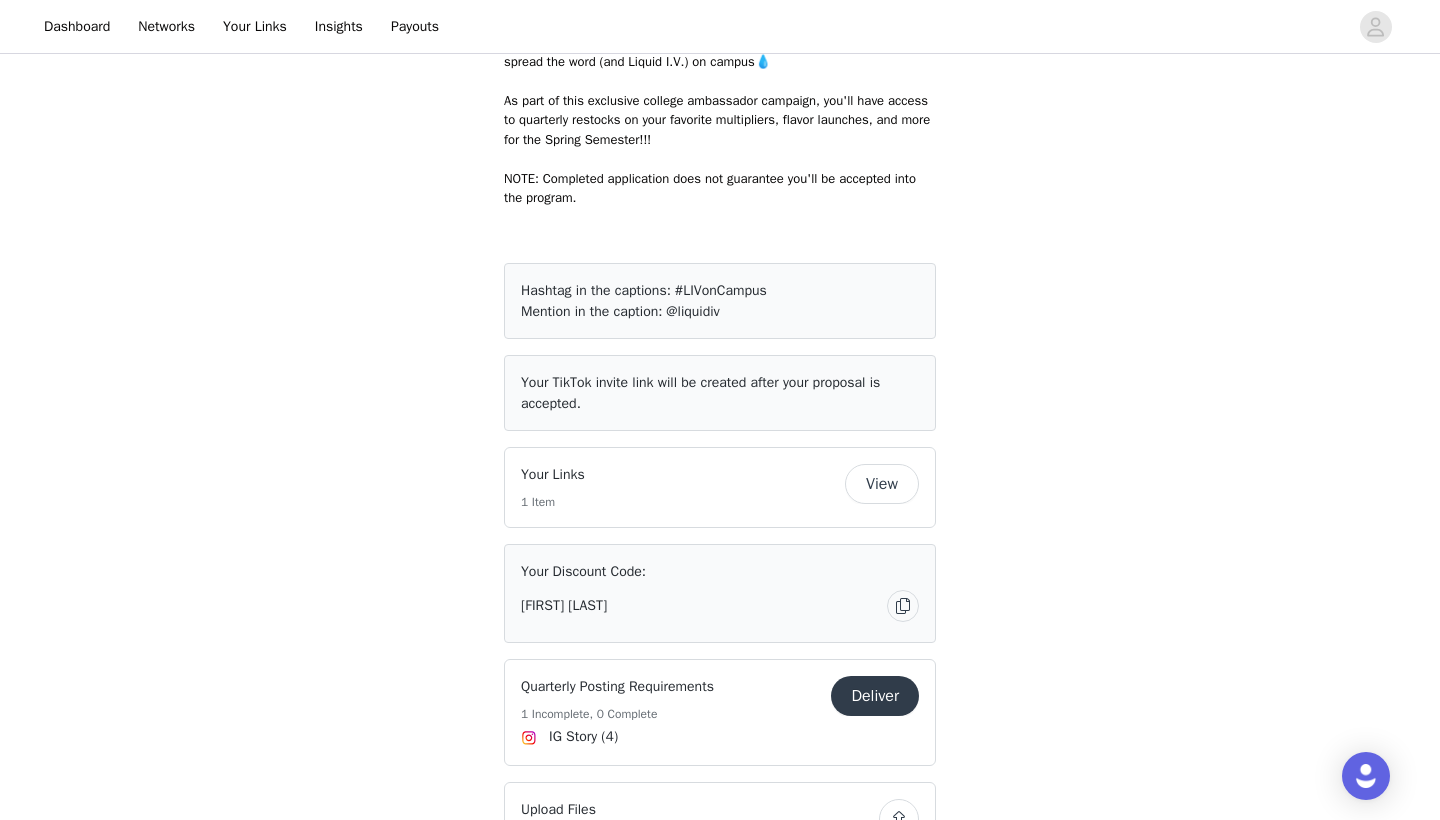 click on "Deliver" at bounding box center [875, 696] 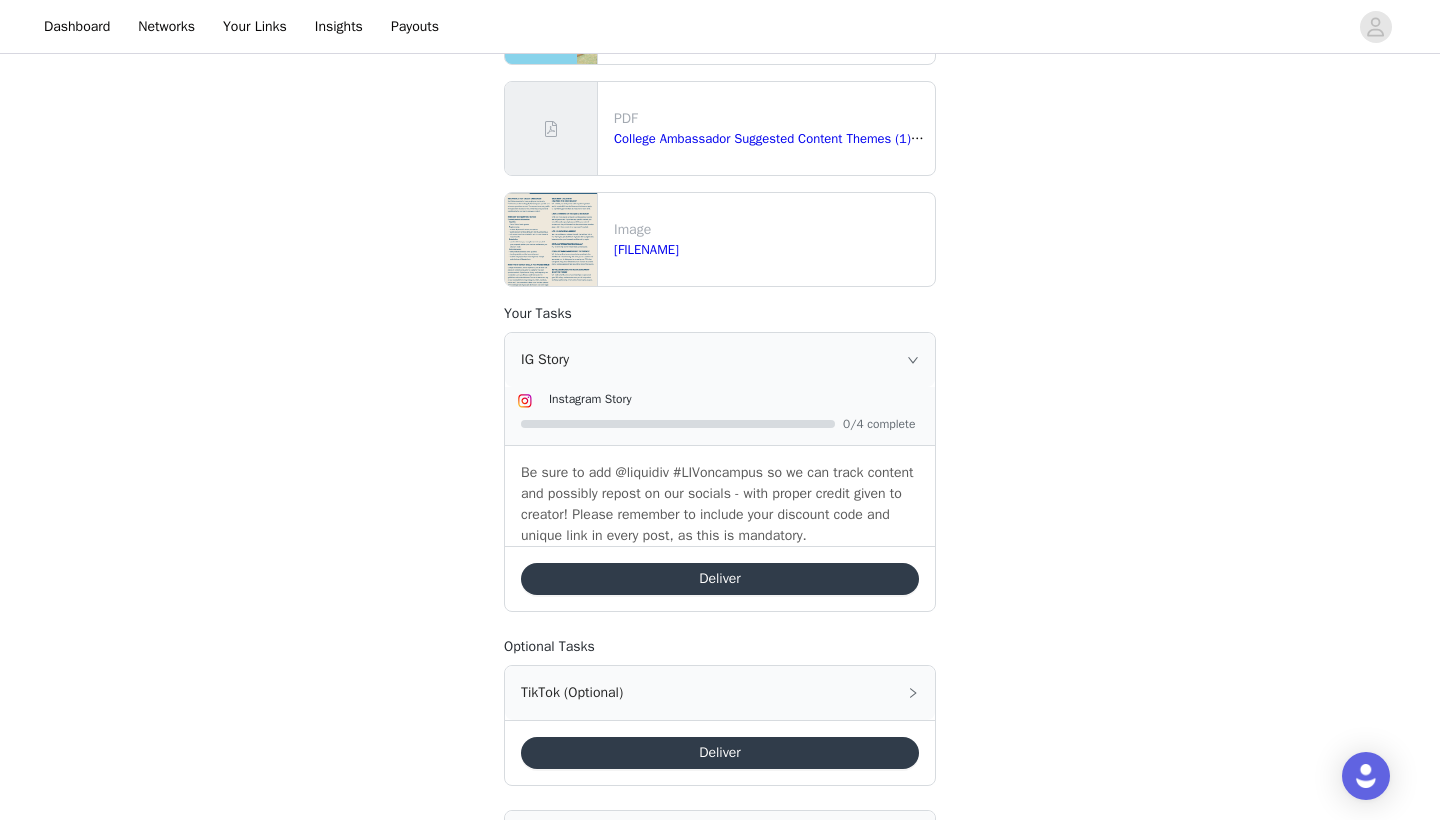 scroll, scrollTop: 859, scrollLeft: 0, axis: vertical 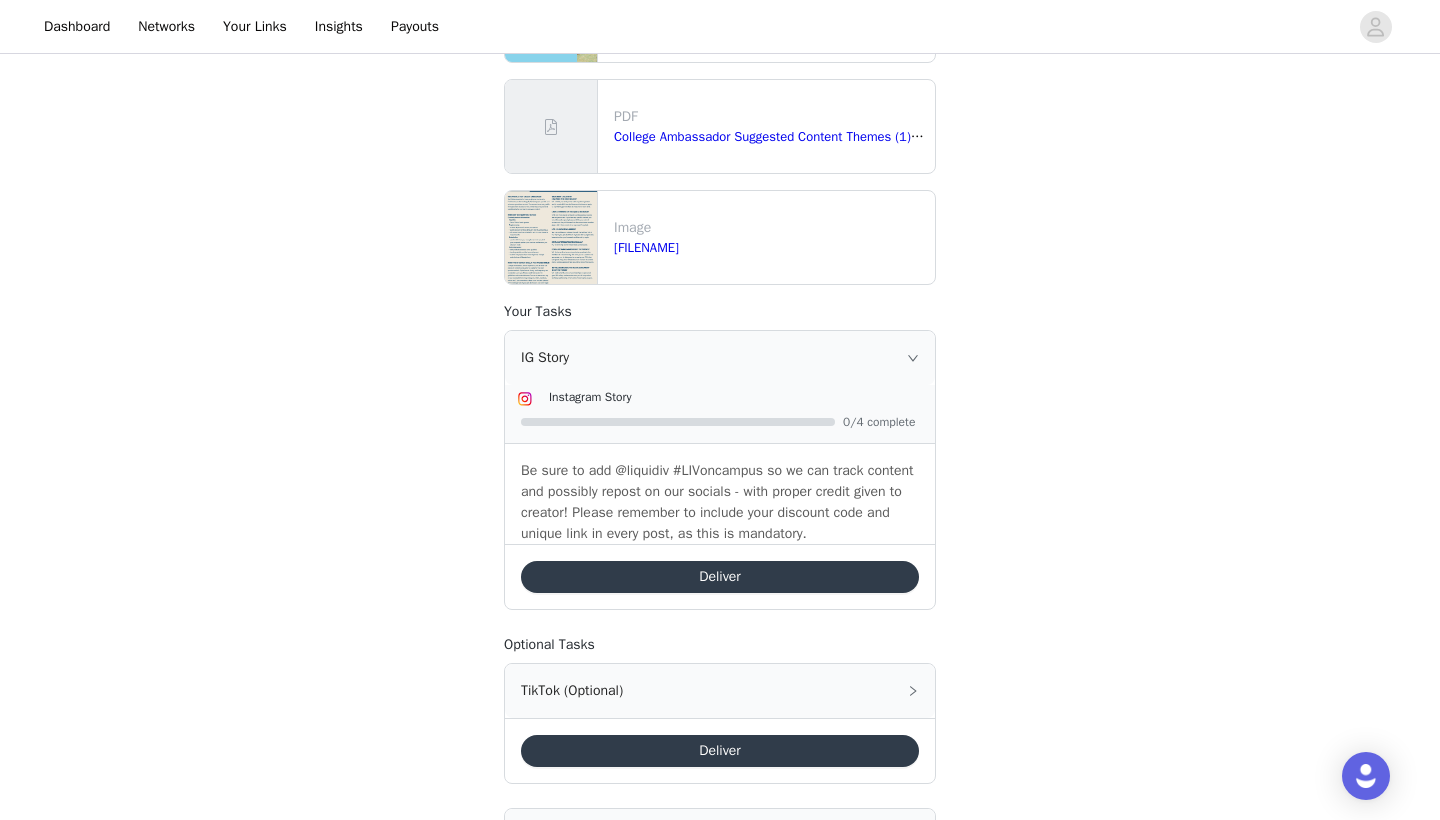 click on "Deliver" at bounding box center [720, 577] 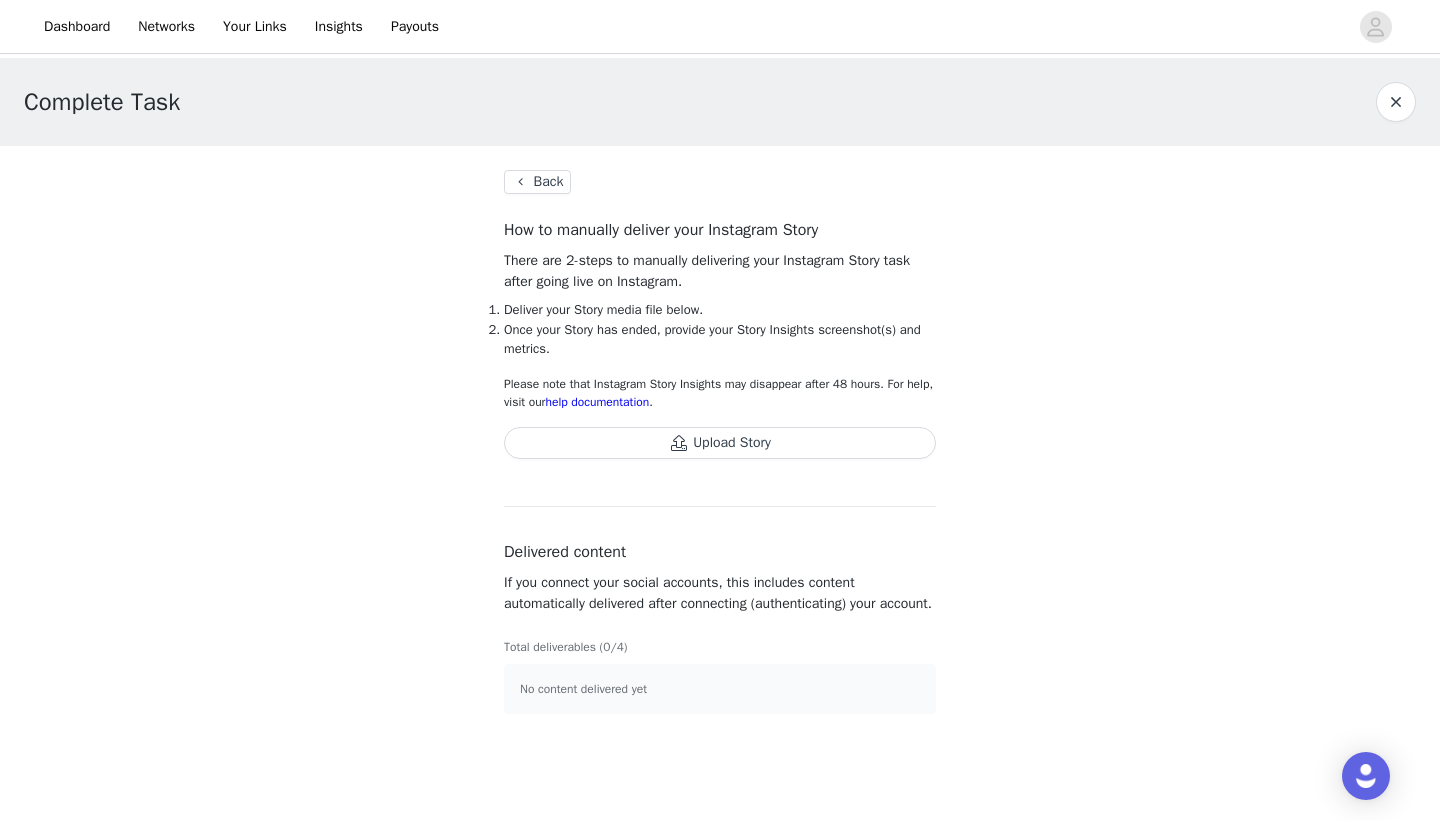 click on "Upload Story" at bounding box center [720, 443] 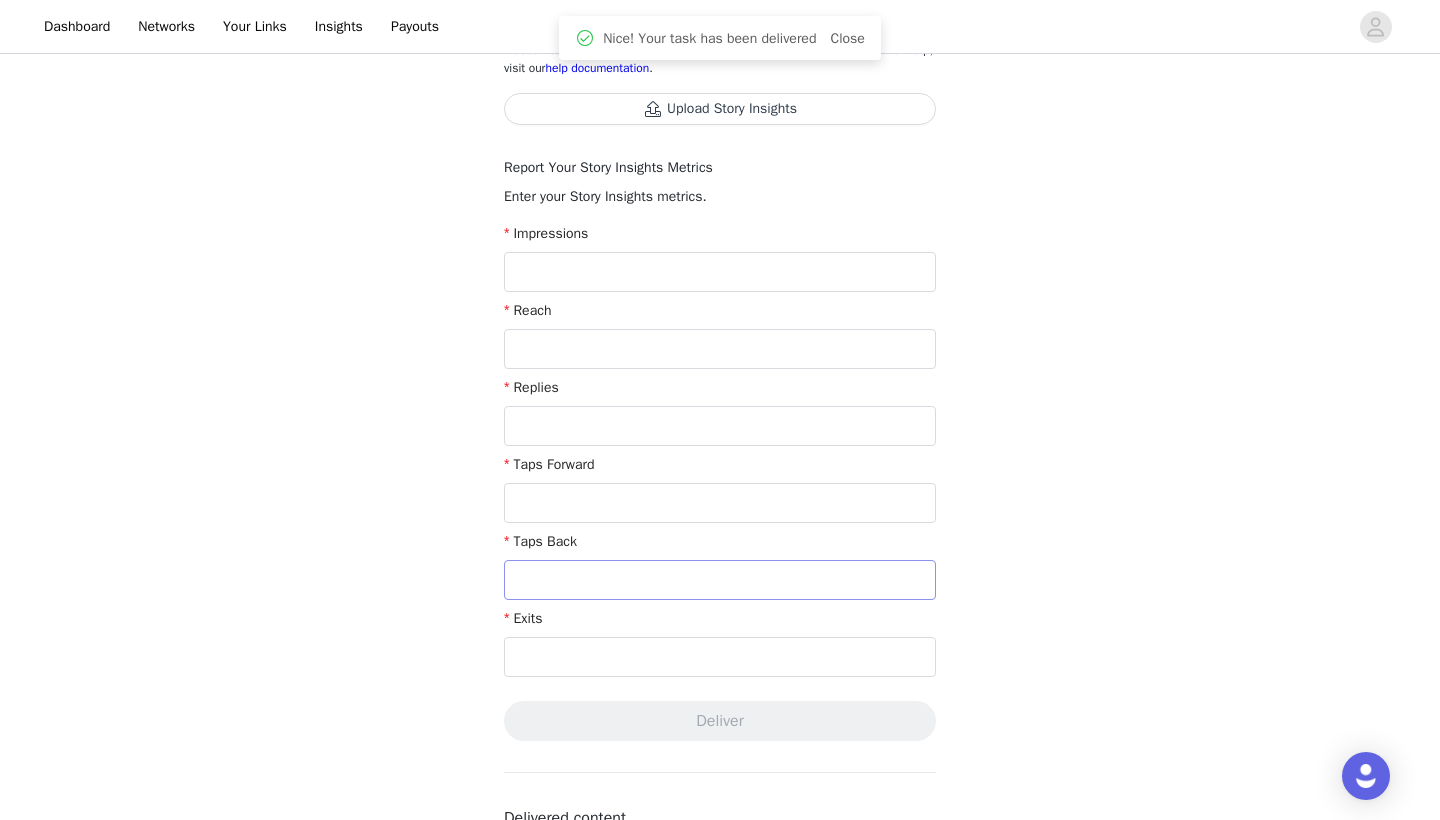 scroll, scrollTop: 351, scrollLeft: 0, axis: vertical 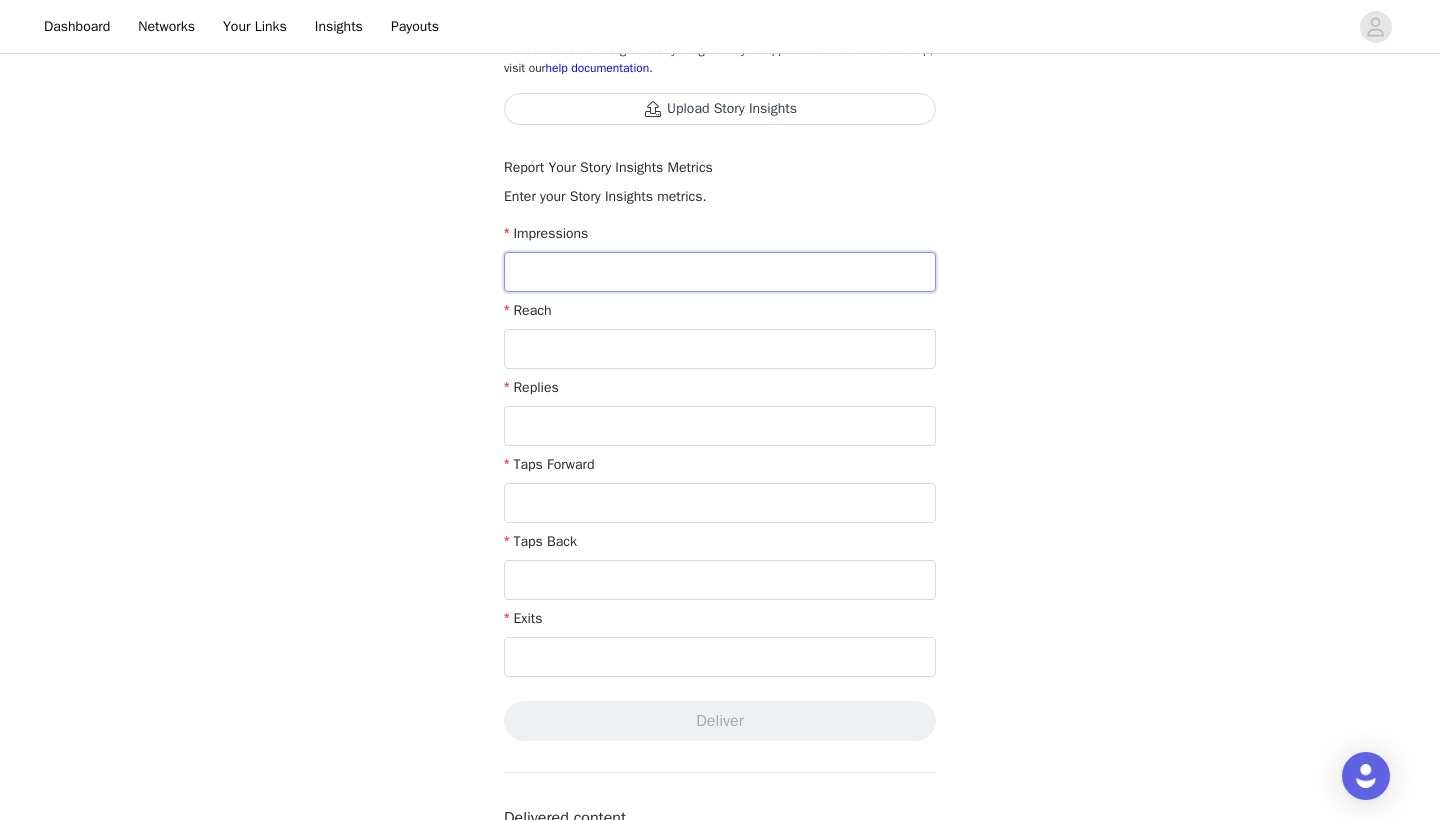 click at bounding box center (720, 272) 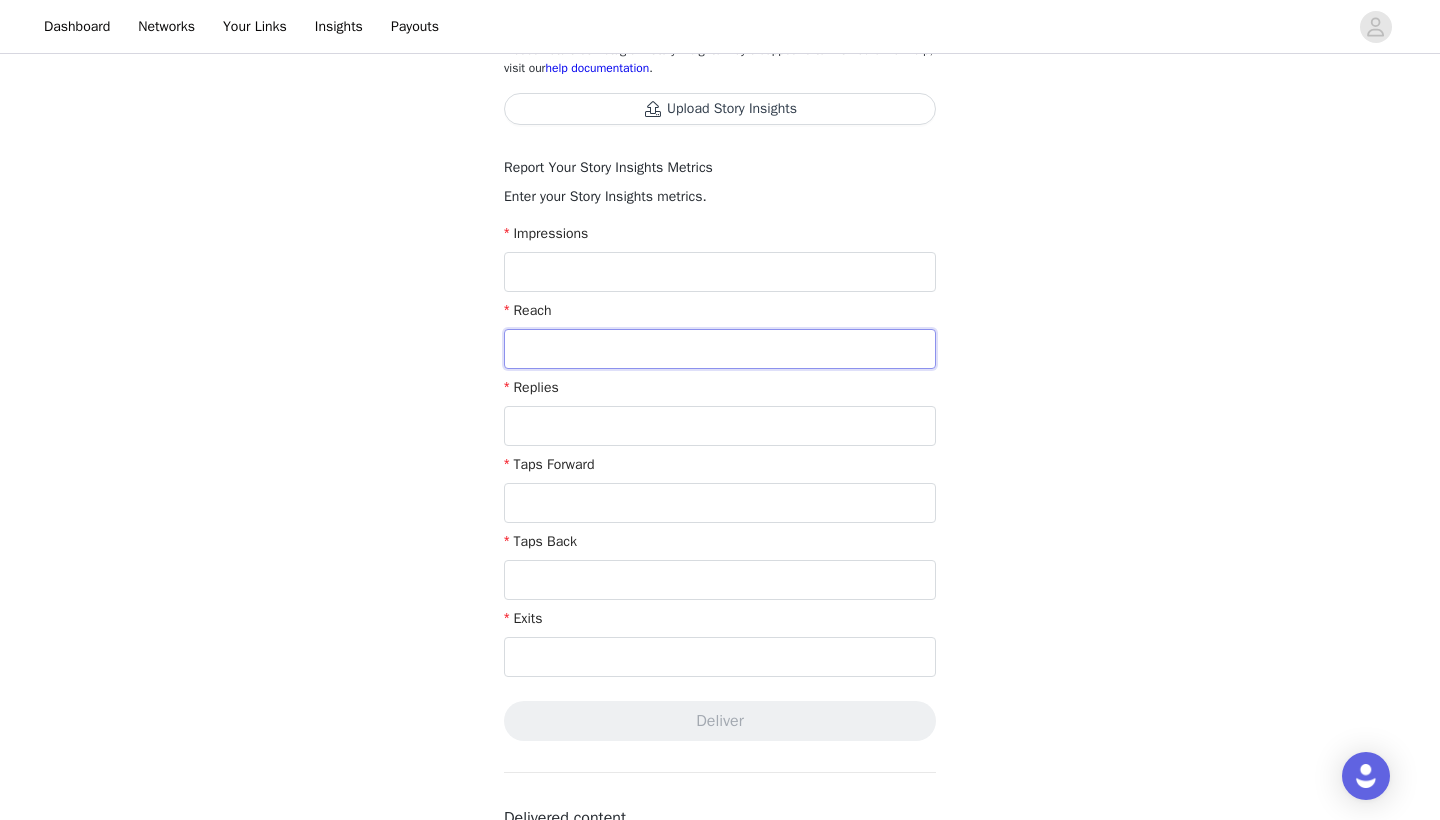 click at bounding box center [720, 349] 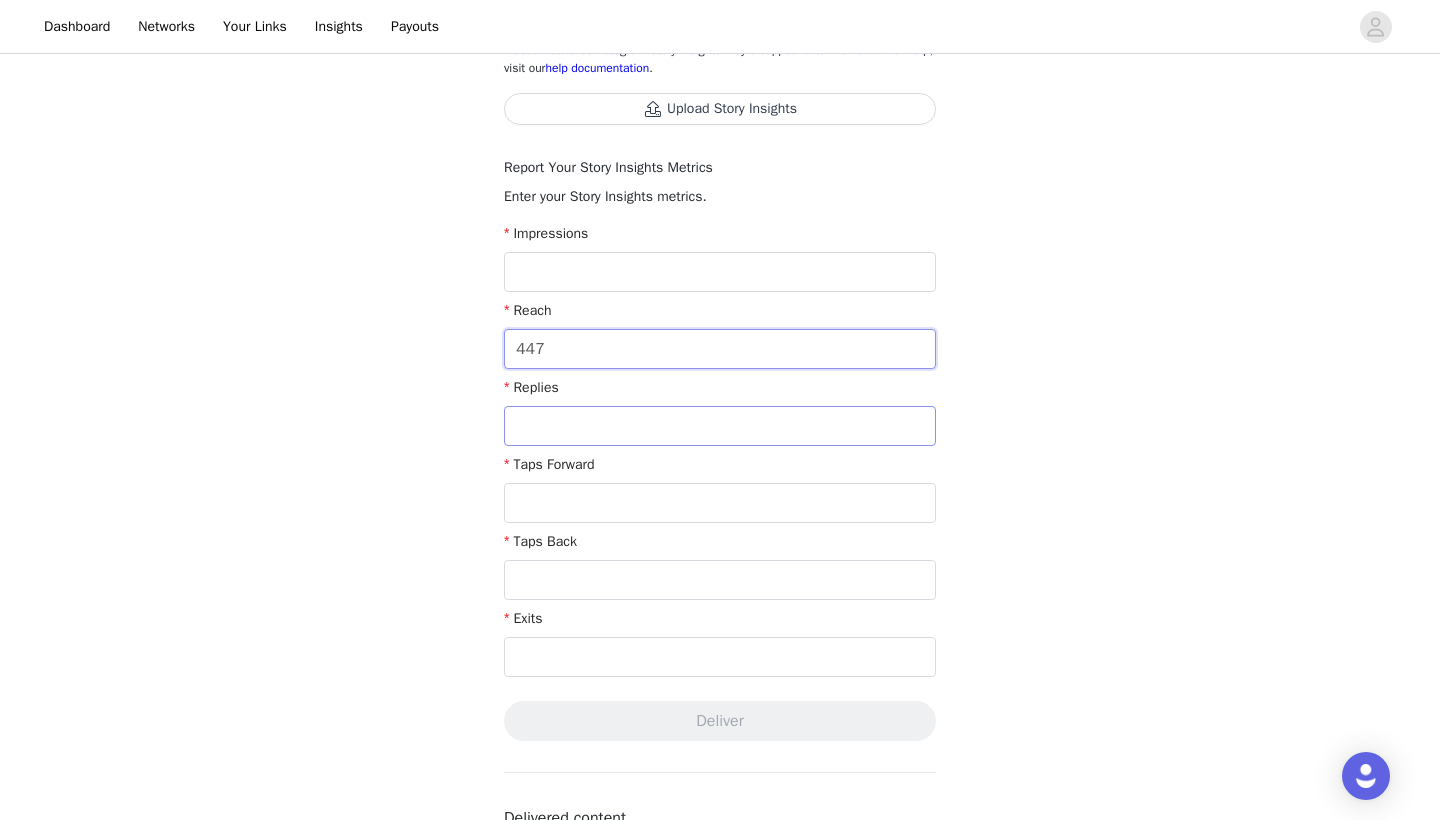 type on "447" 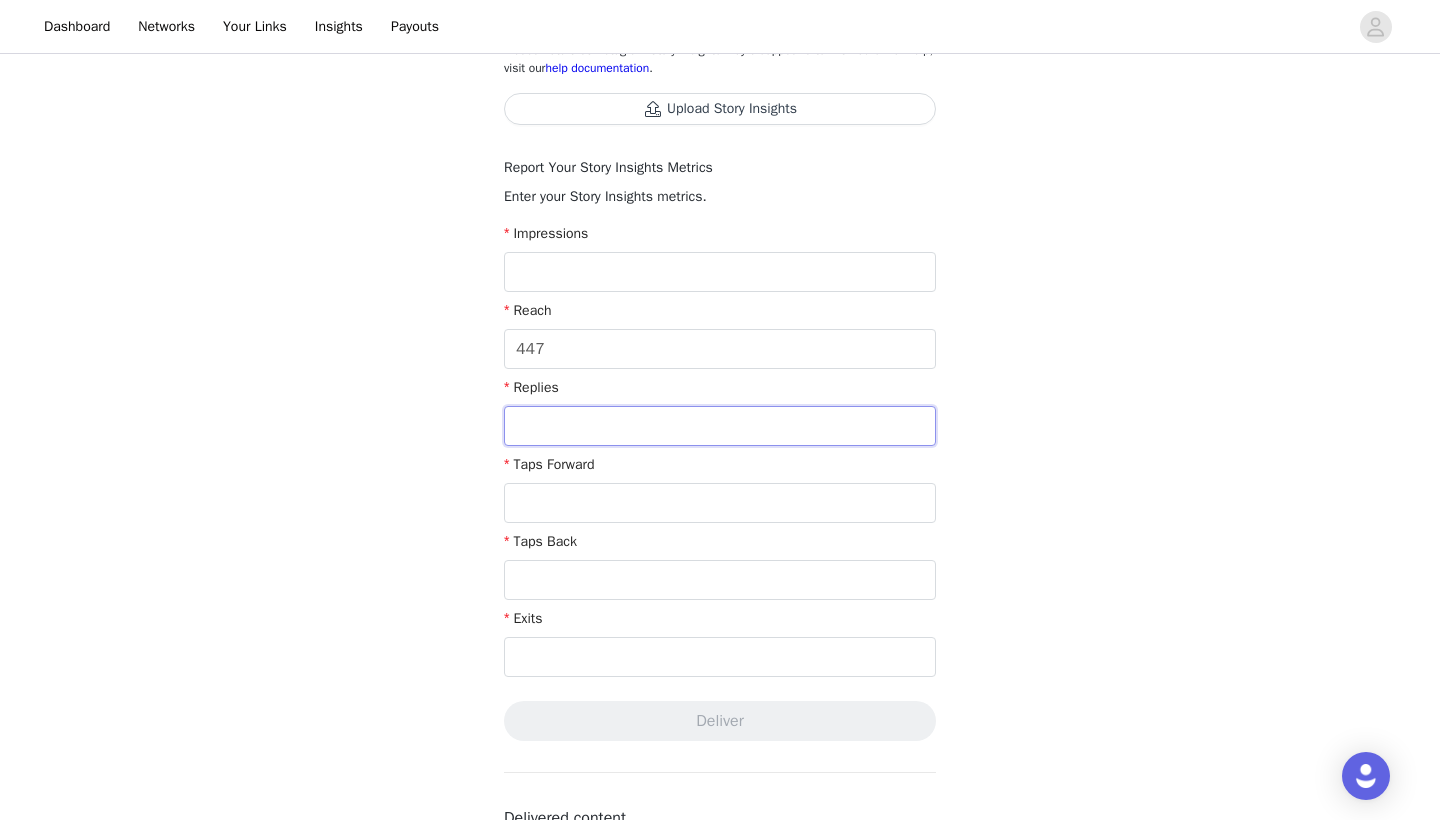 click at bounding box center (720, 426) 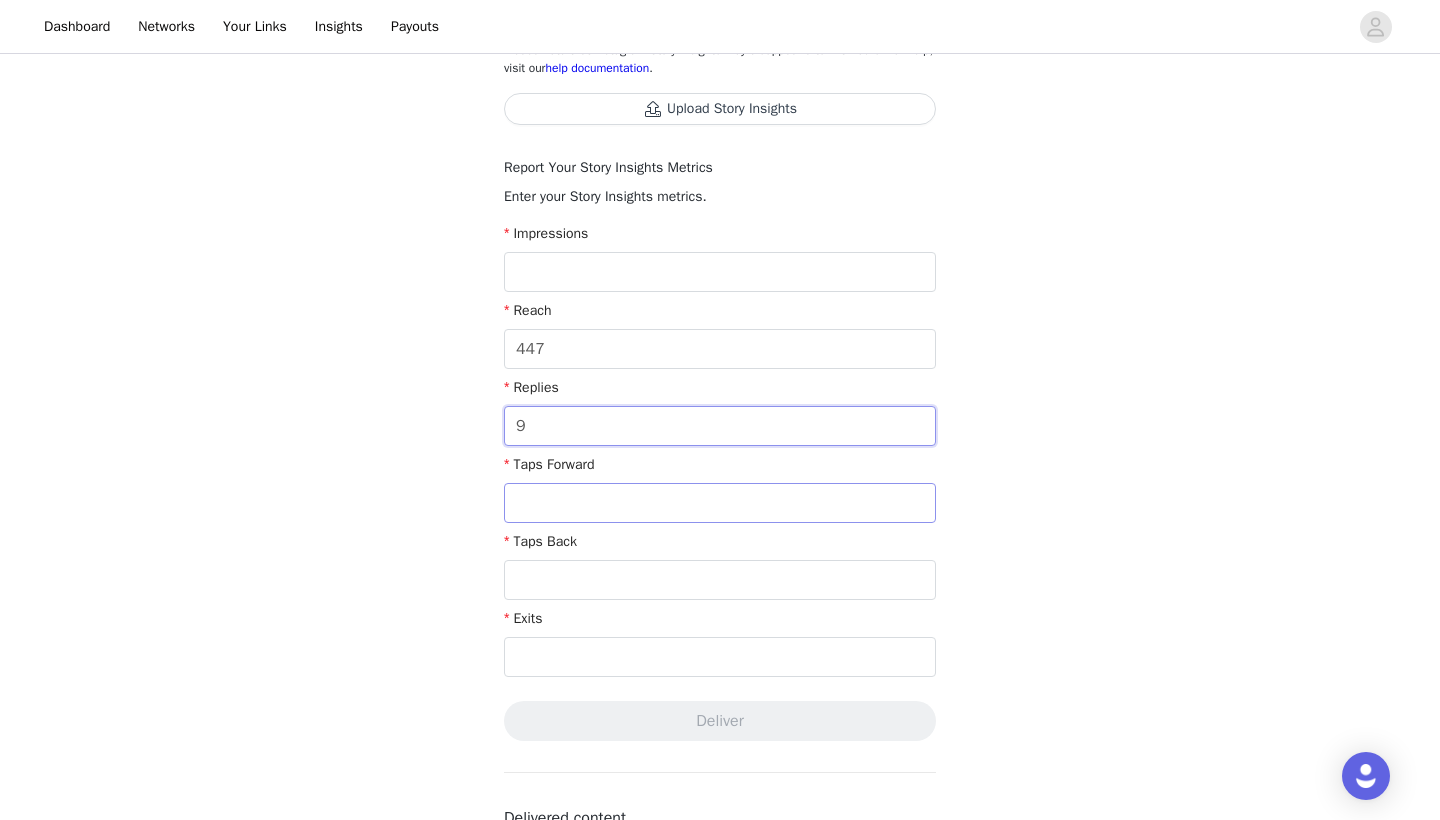 type on "9" 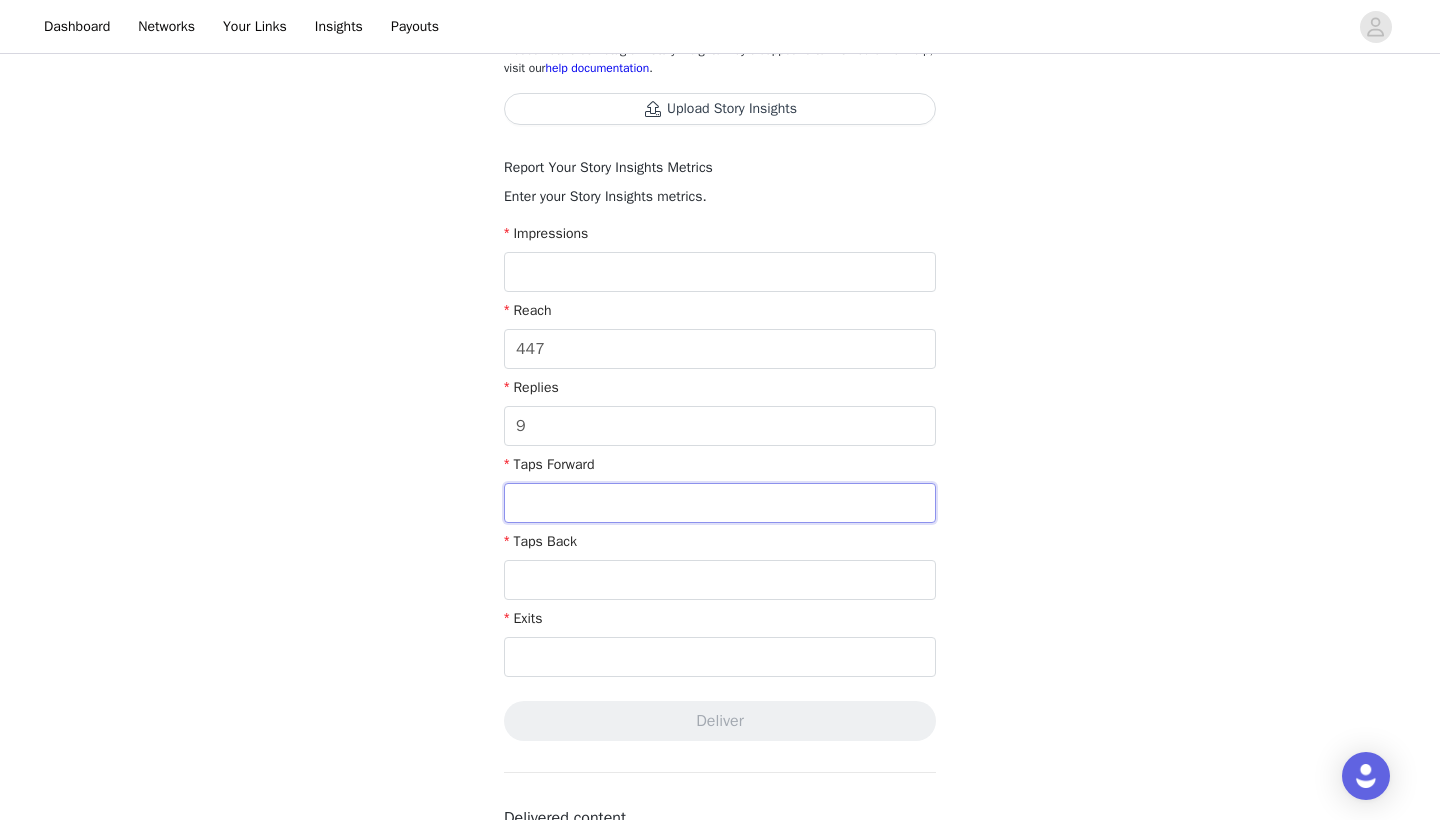 click at bounding box center (720, 503) 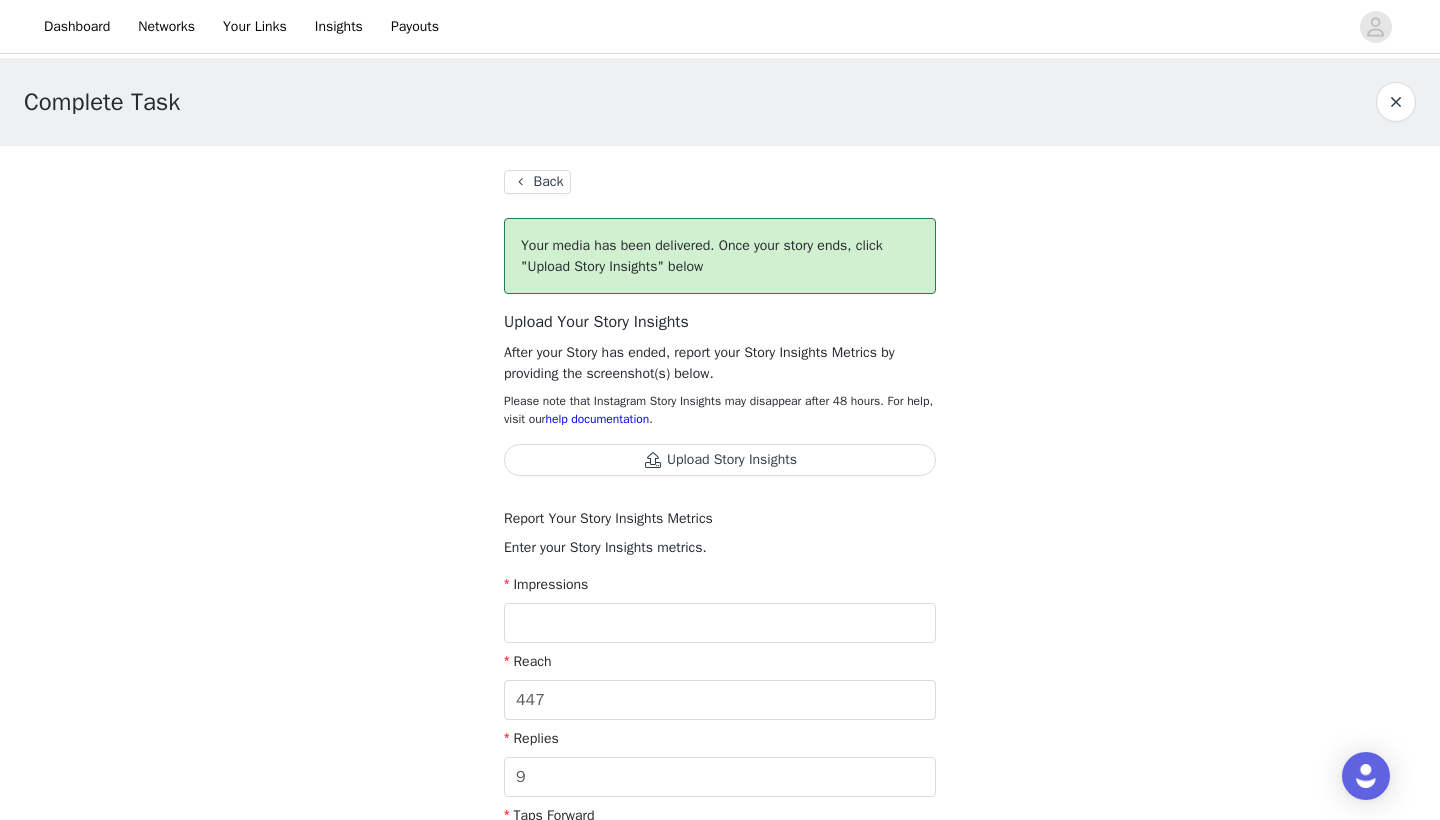 scroll, scrollTop: 0, scrollLeft: 0, axis: both 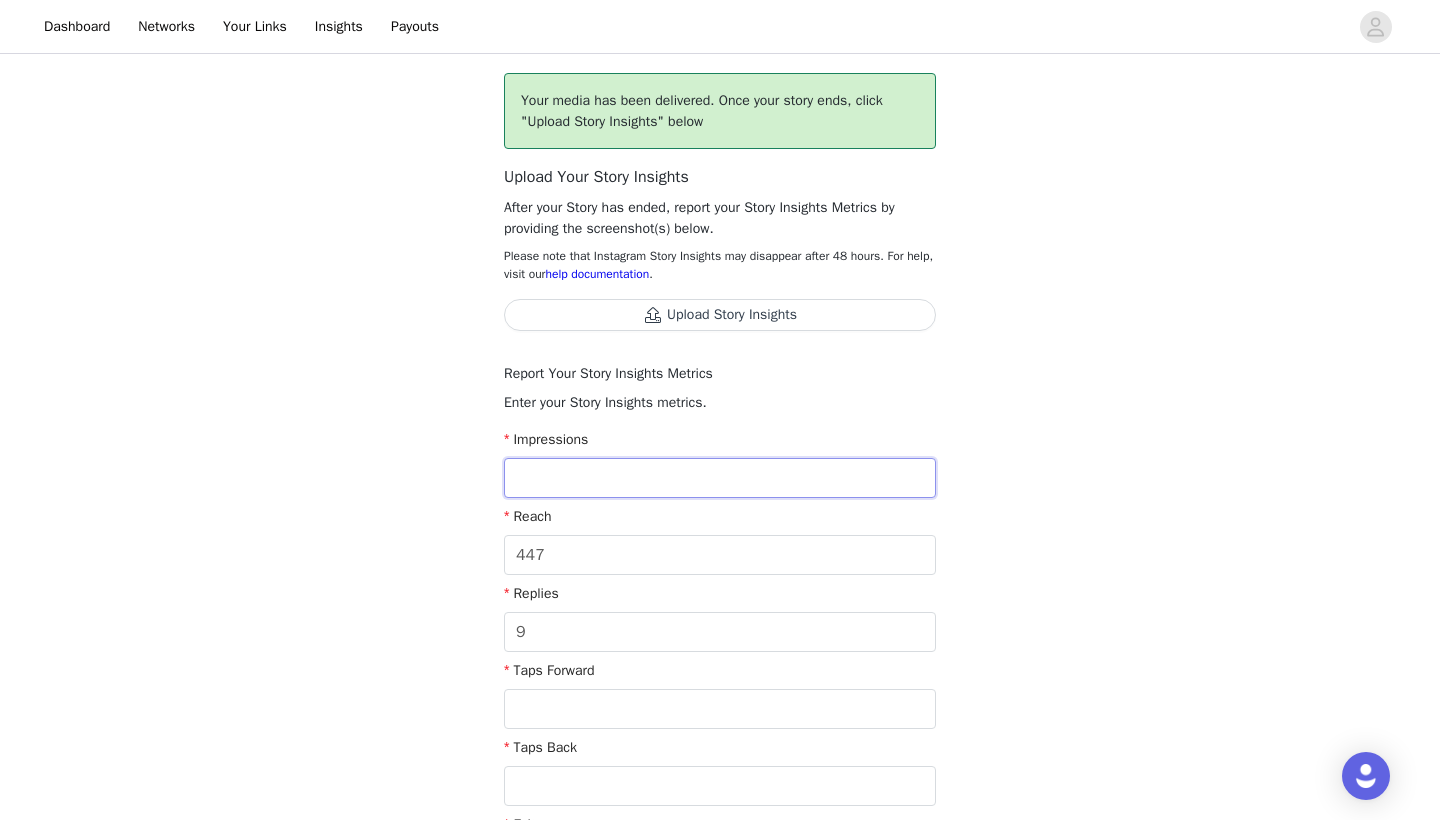 click at bounding box center [720, 478] 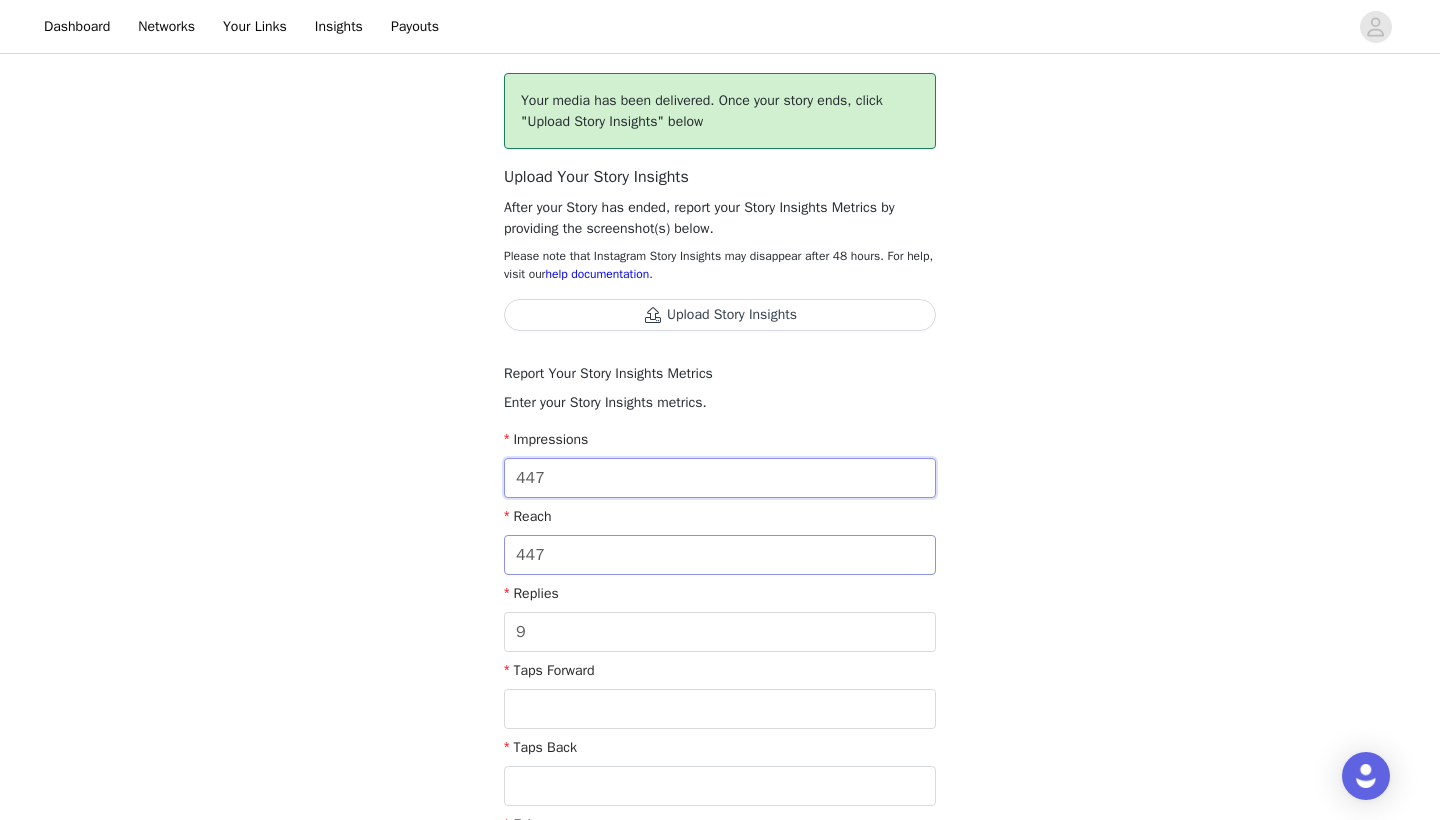 type on "447" 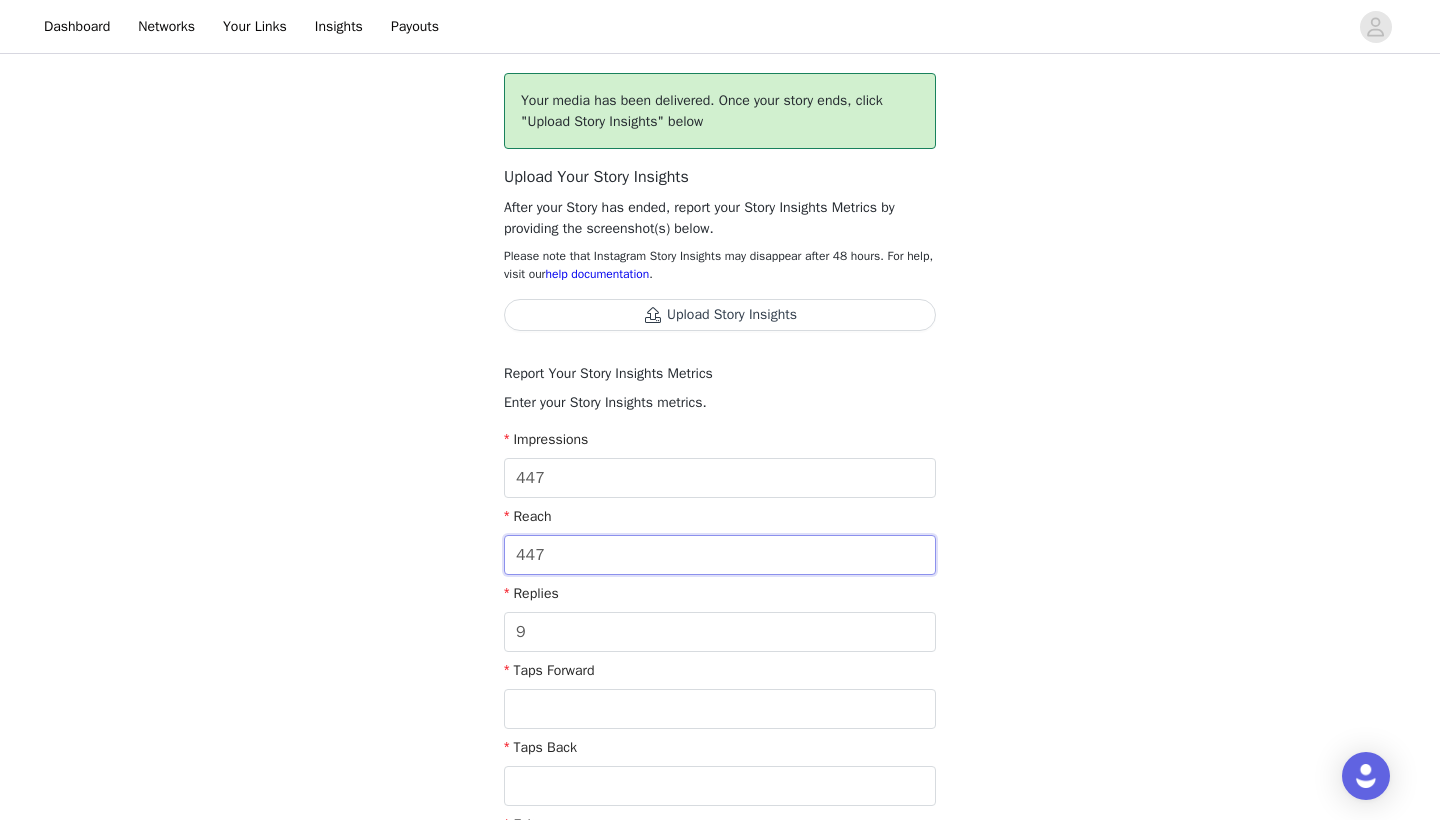 click on "447" at bounding box center (720, 555) 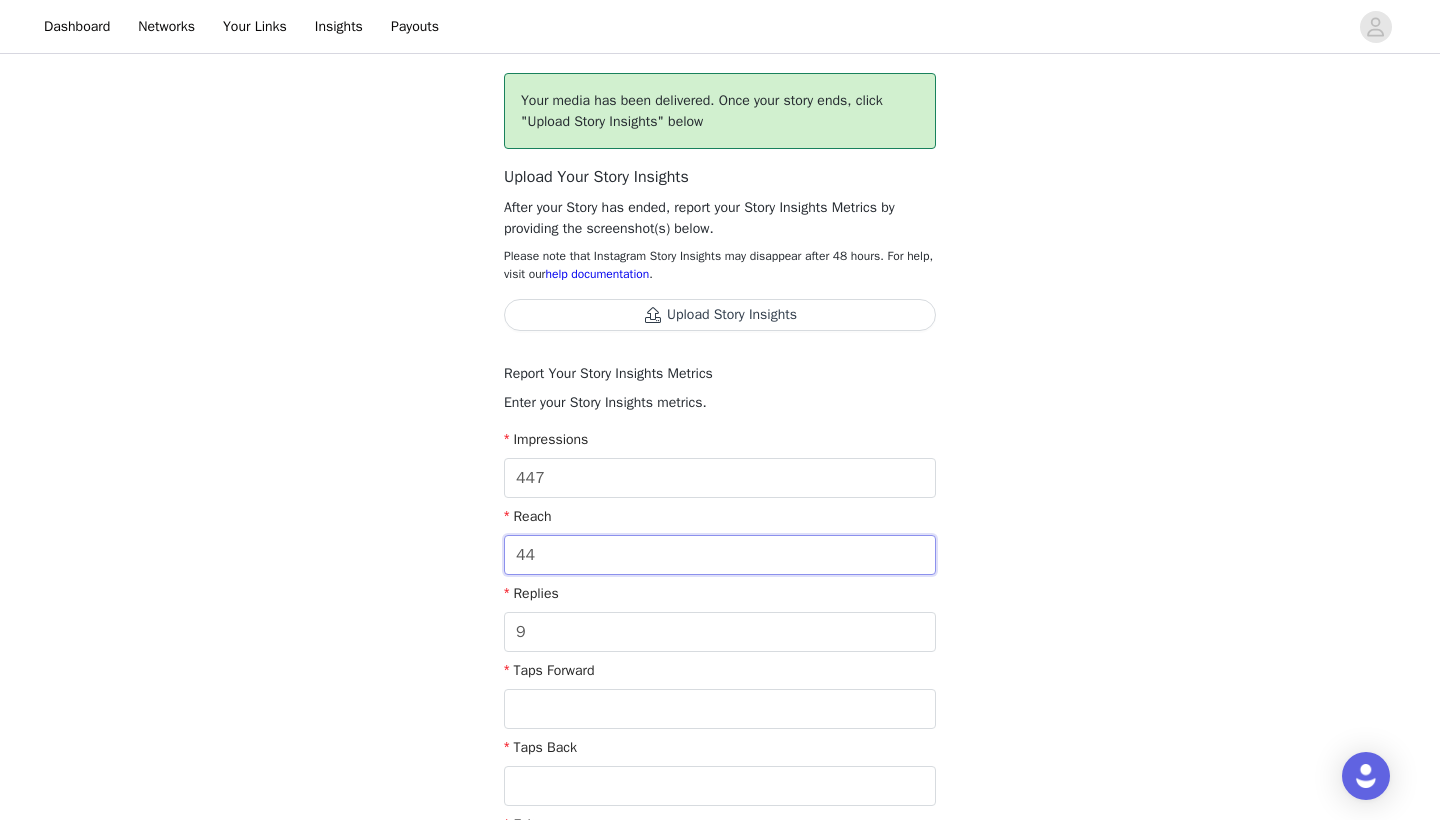 type on "4" 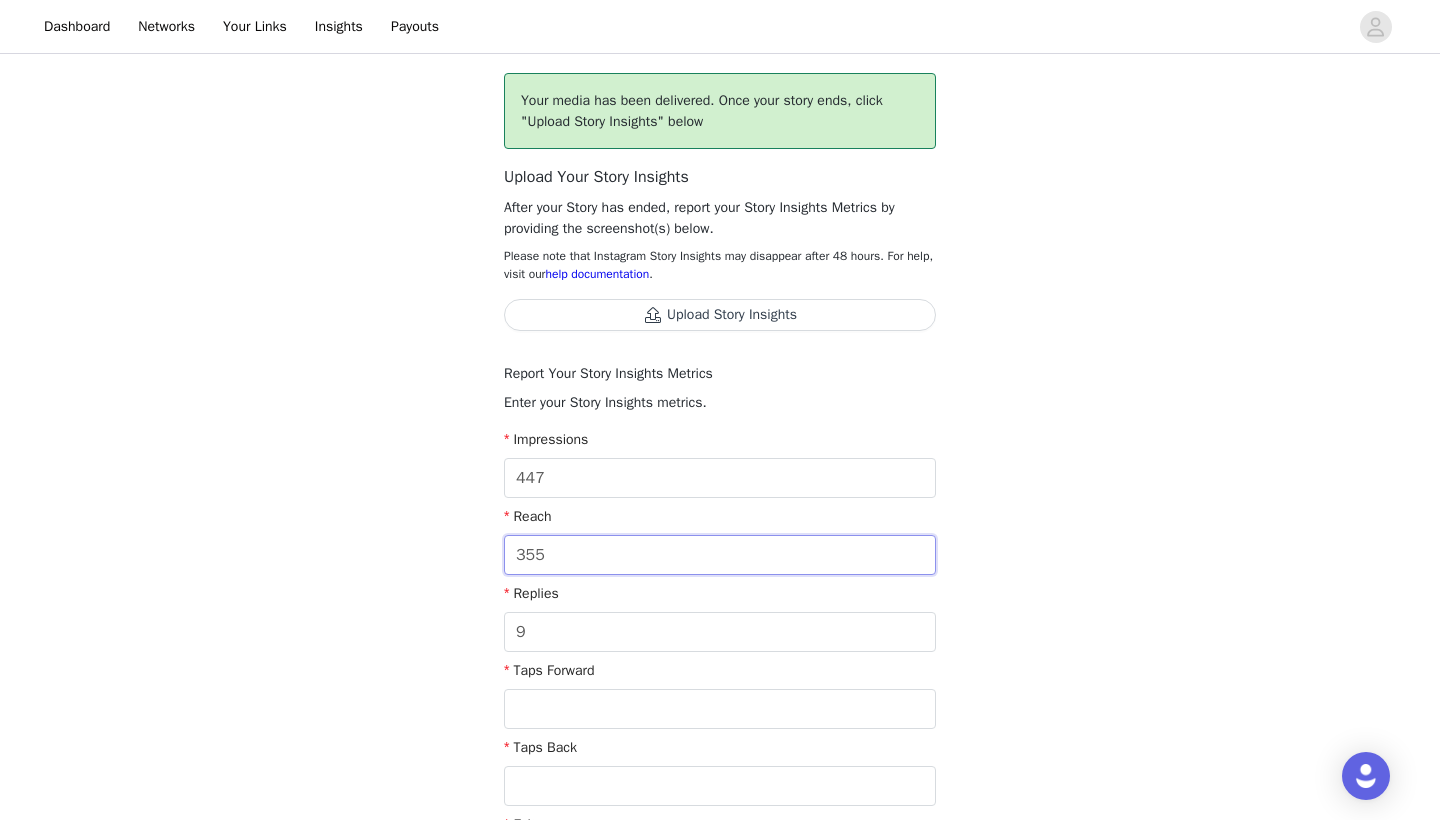 scroll, scrollTop: 353, scrollLeft: 0, axis: vertical 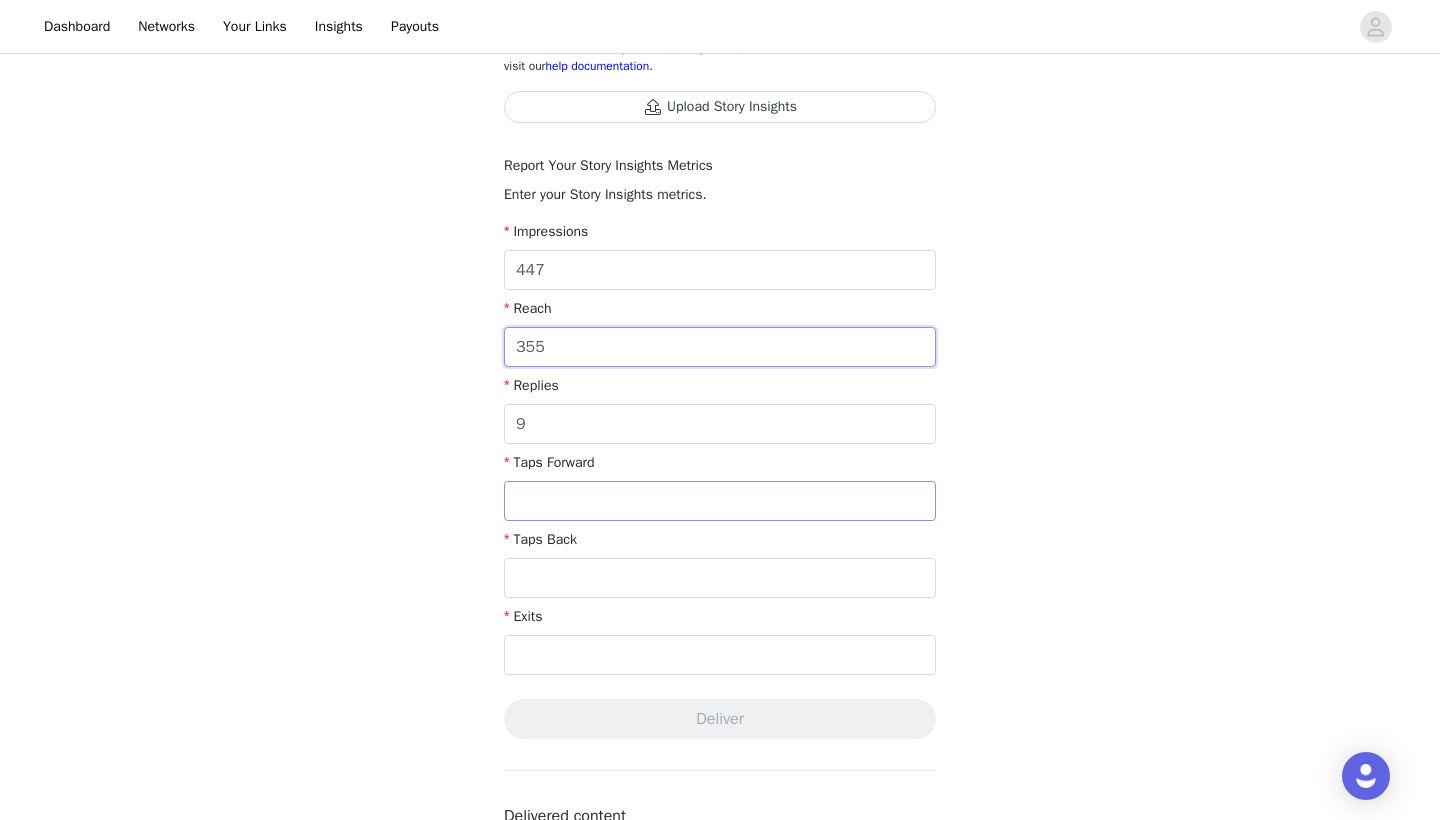 type on "355" 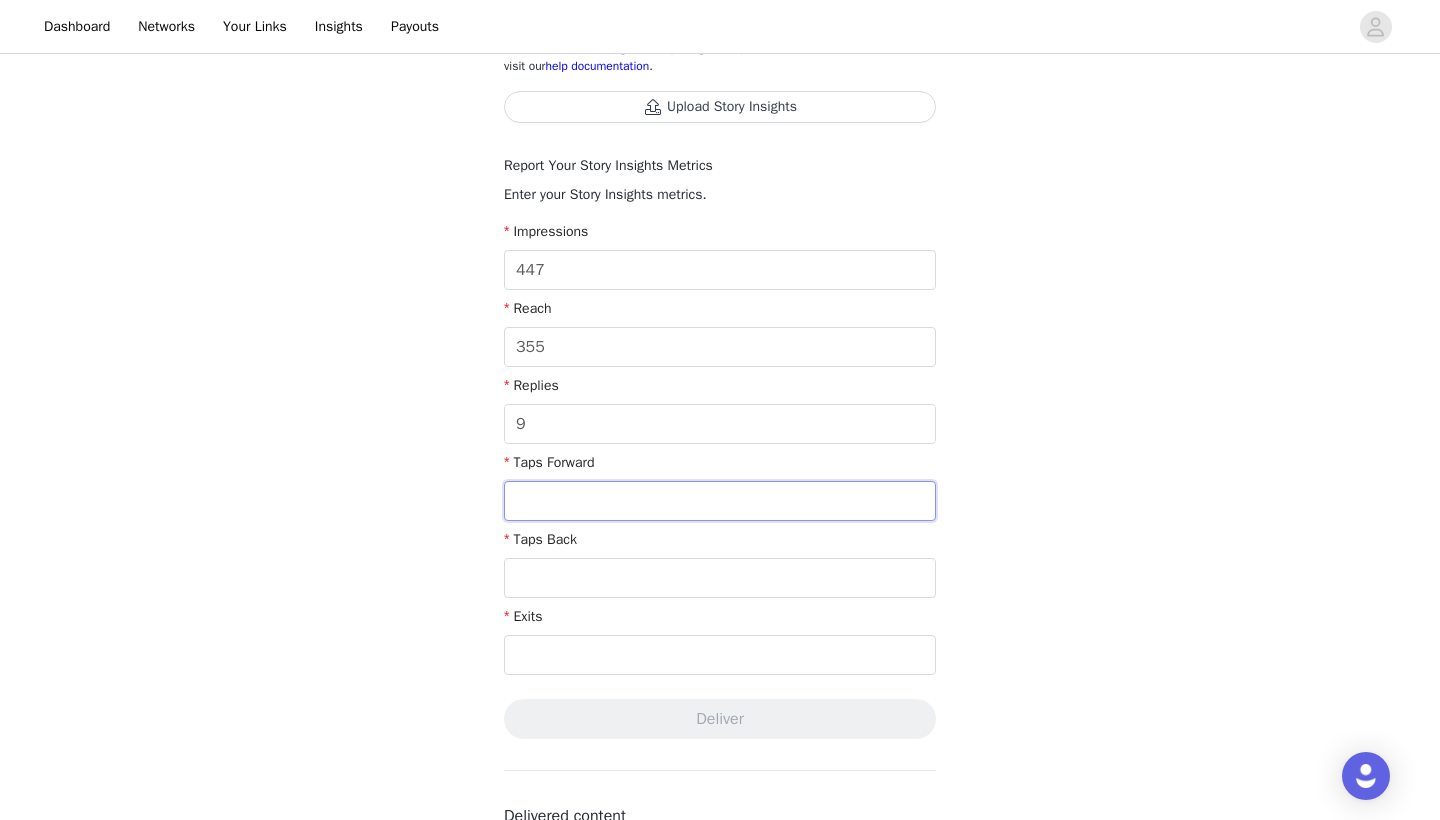 click at bounding box center [720, 501] 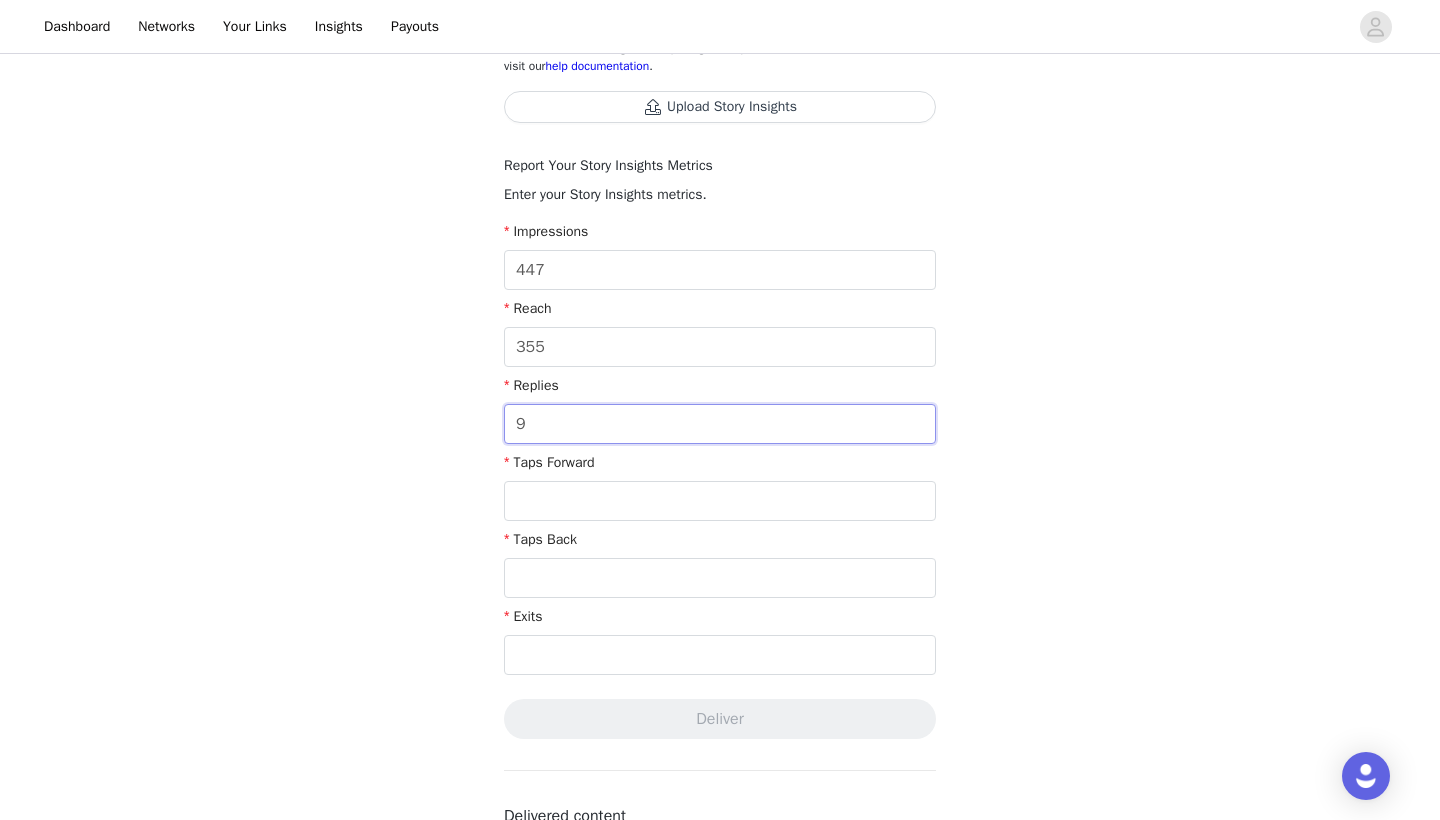 click on "9" at bounding box center [720, 424] 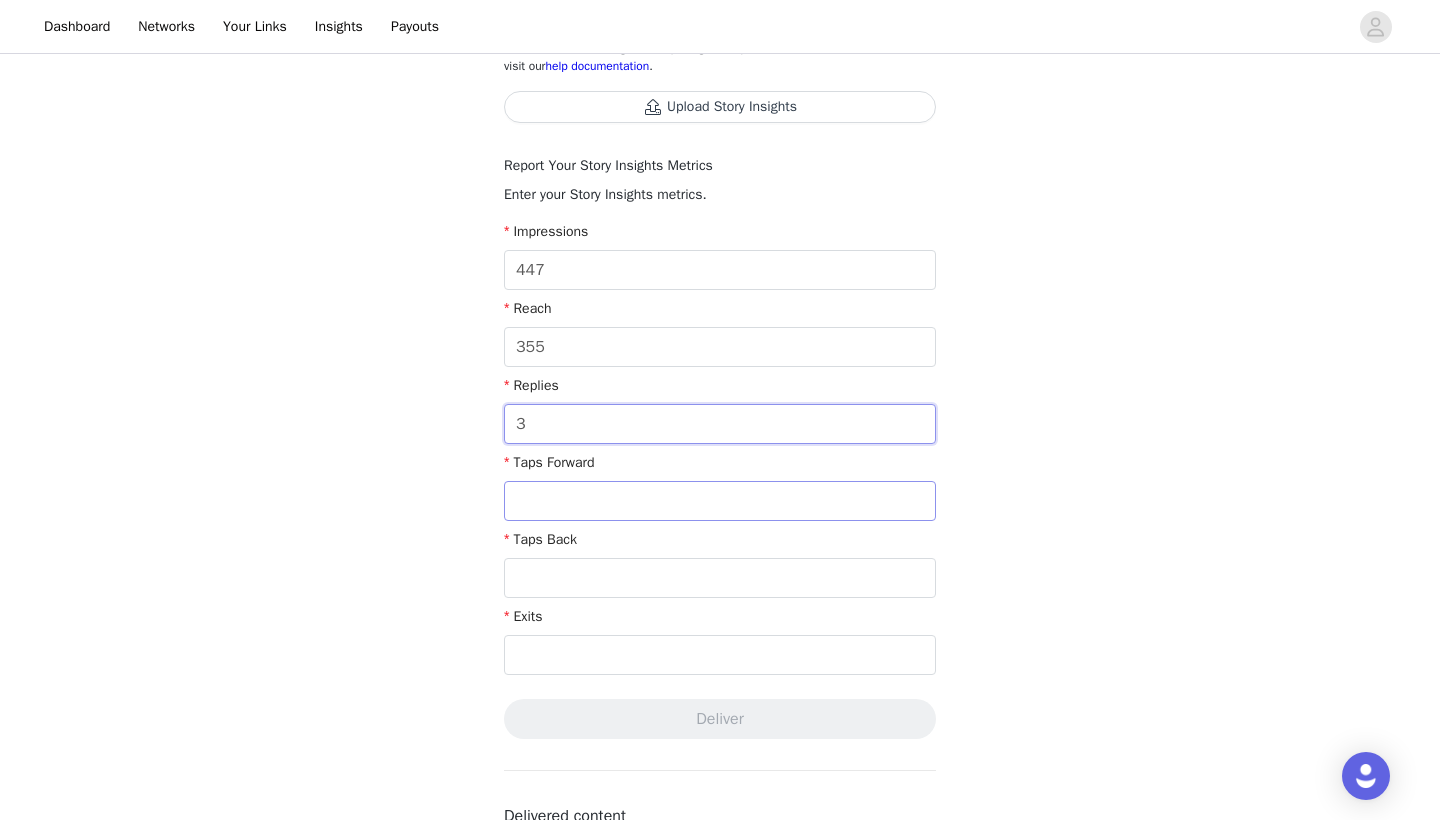 type on "3" 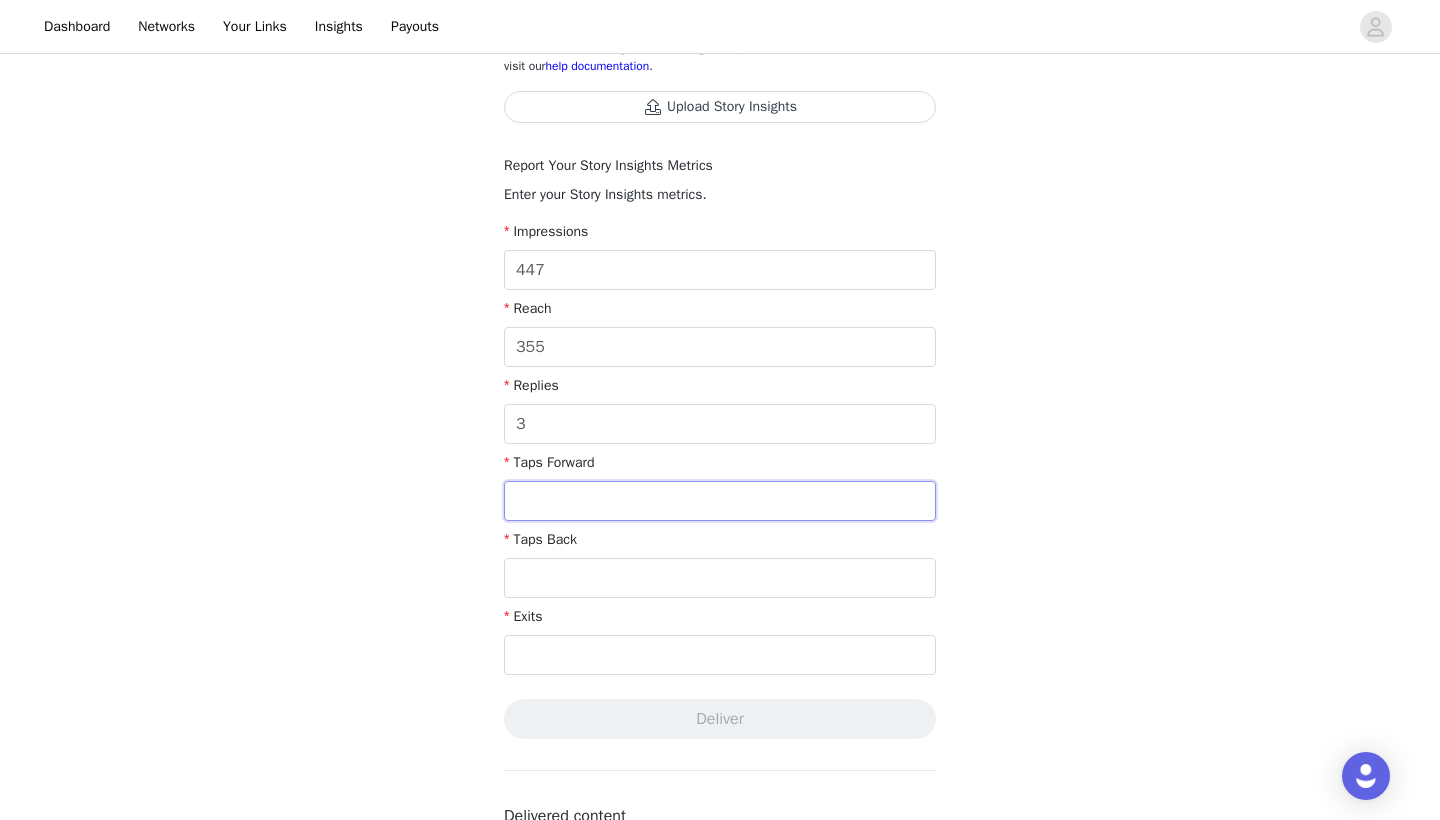 click at bounding box center [720, 501] 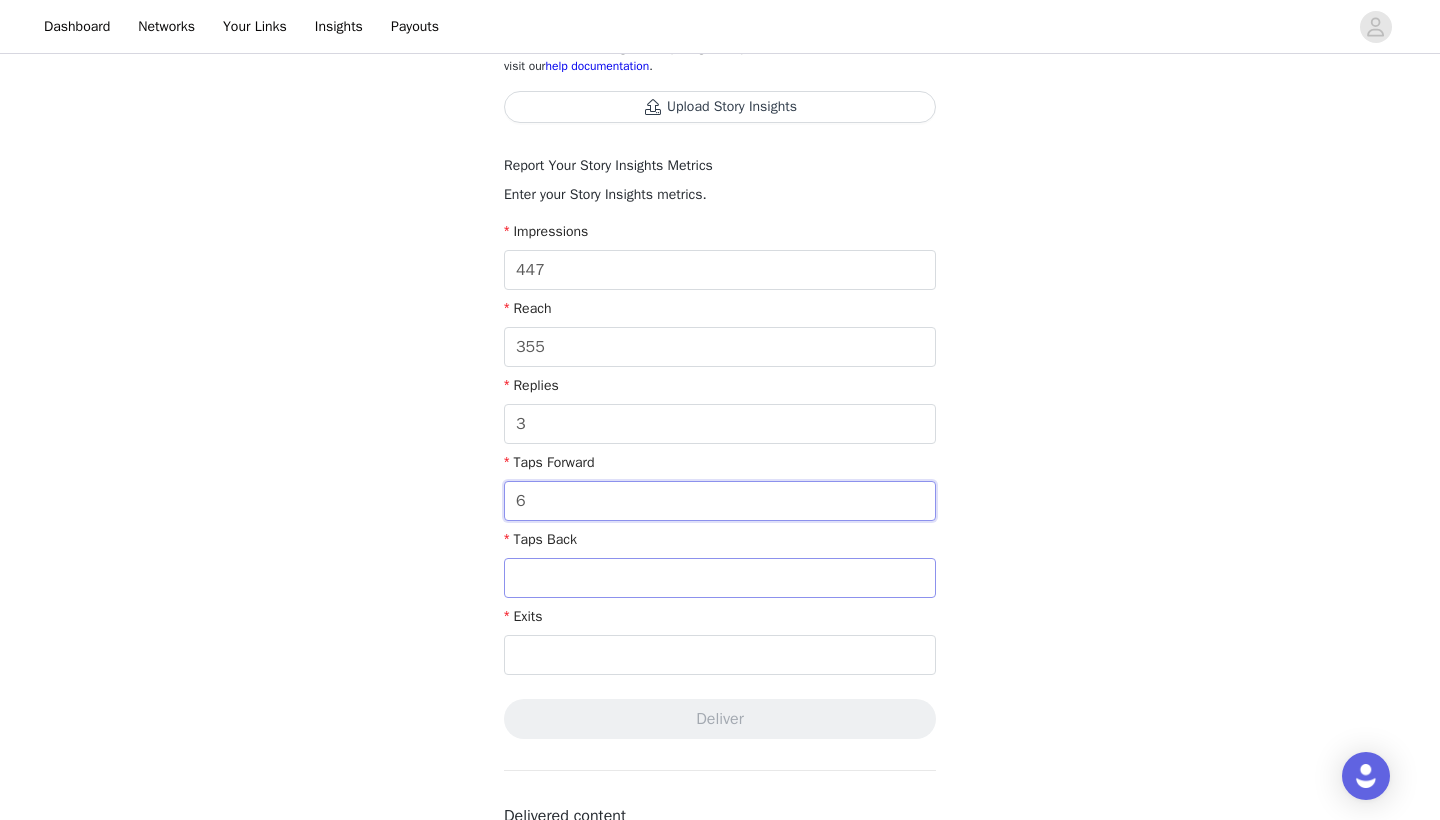 type on "6" 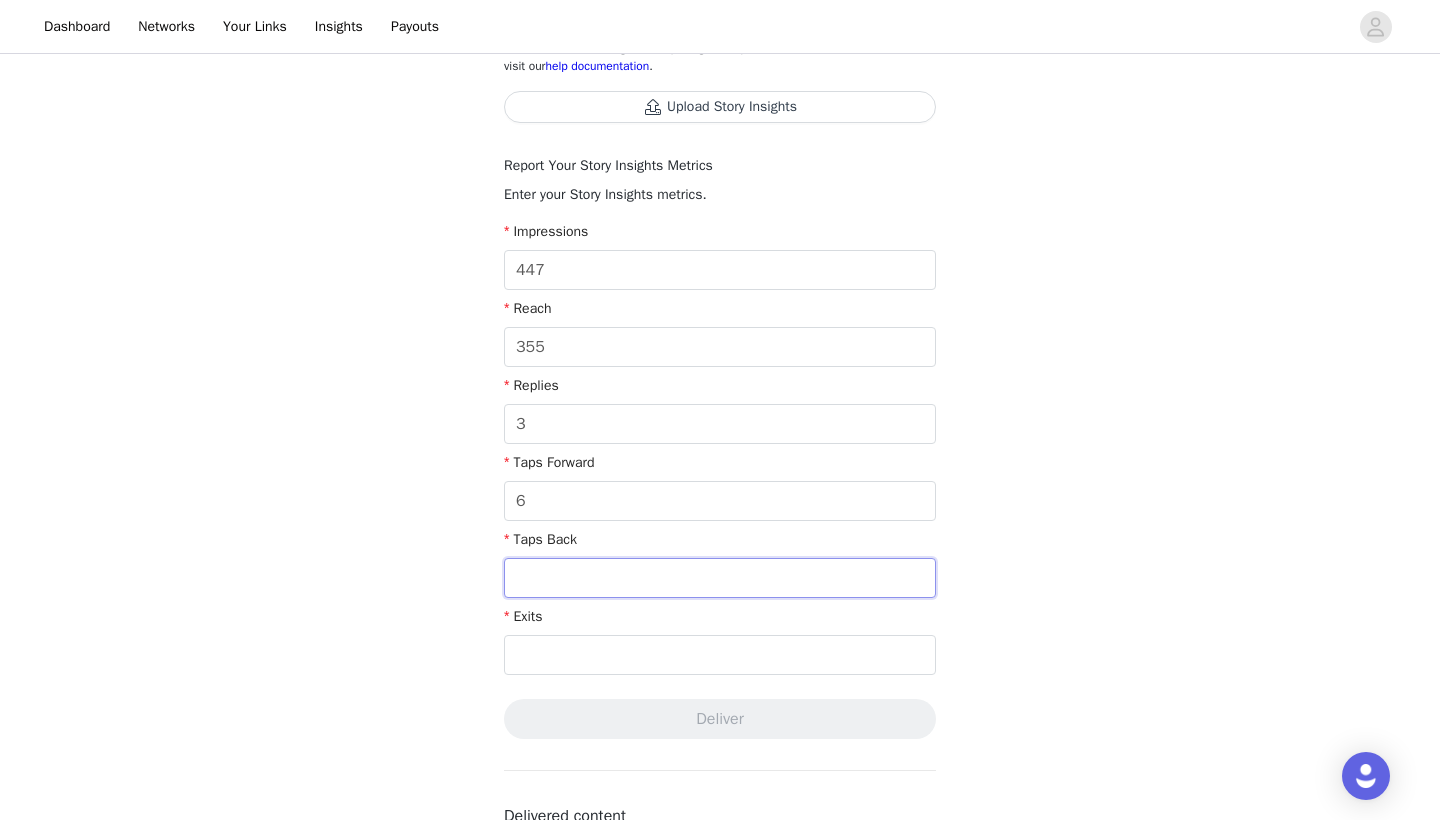 click at bounding box center (720, 578) 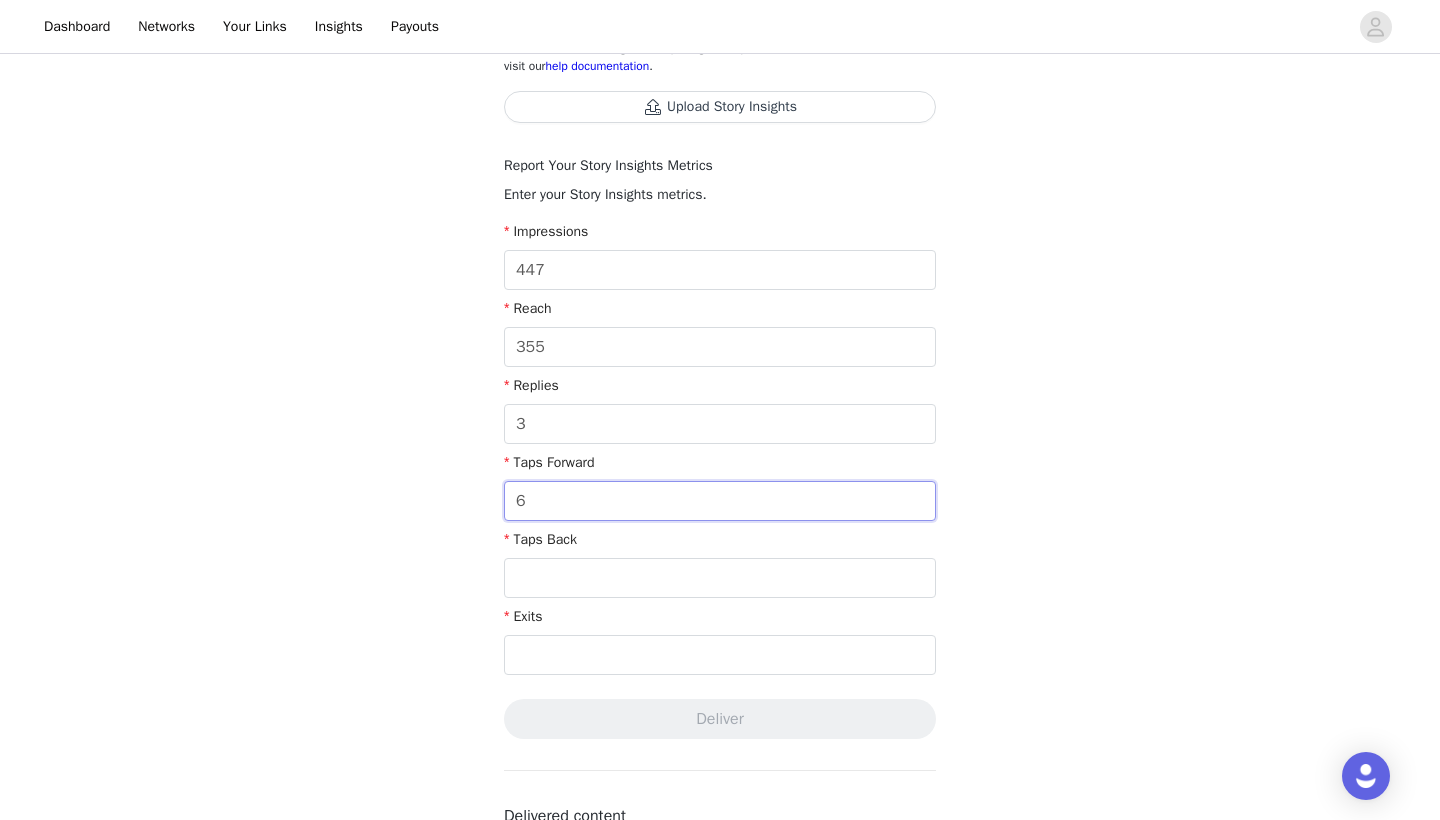 click on "6" at bounding box center (720, 501) 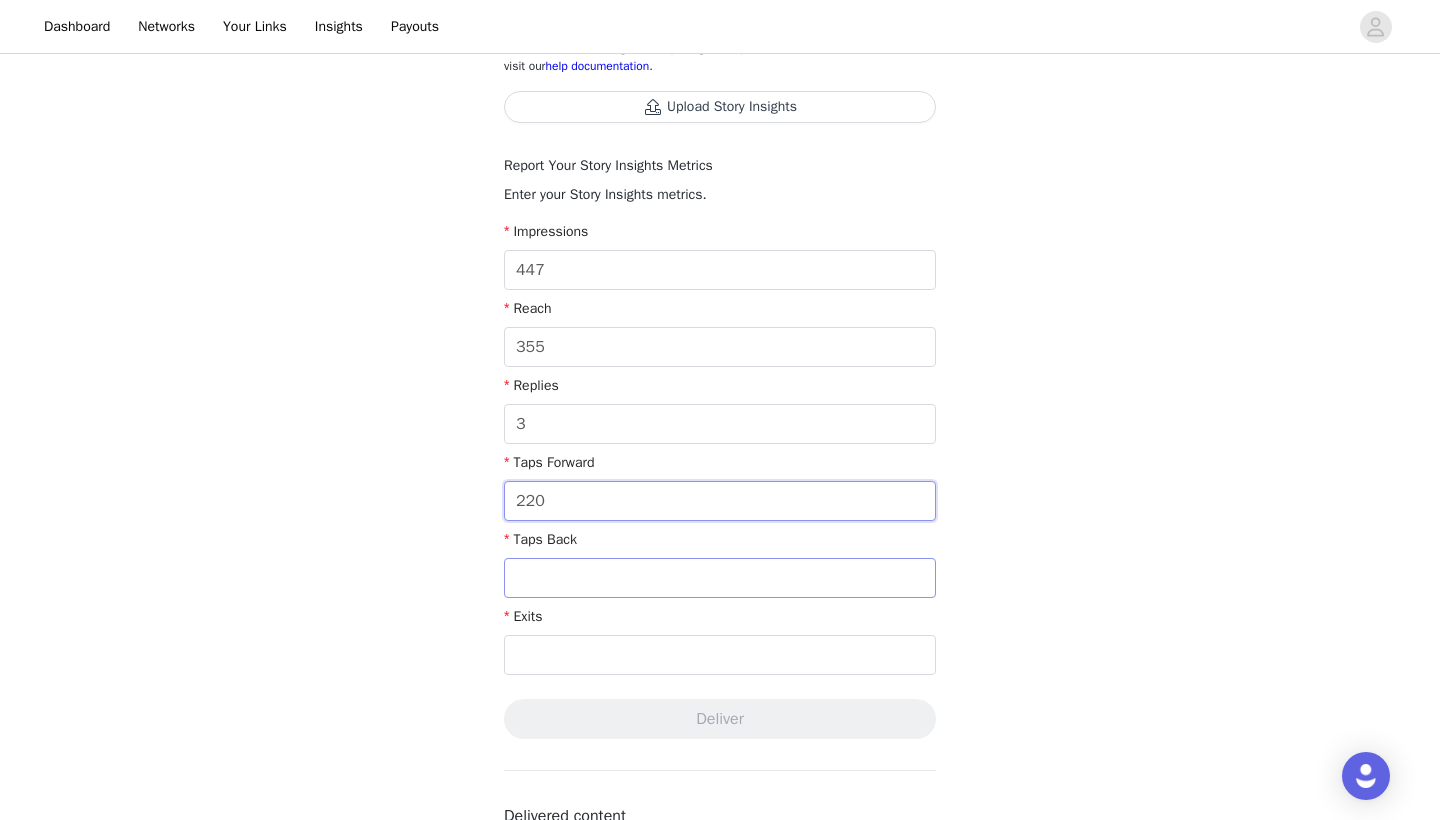 type on "220" 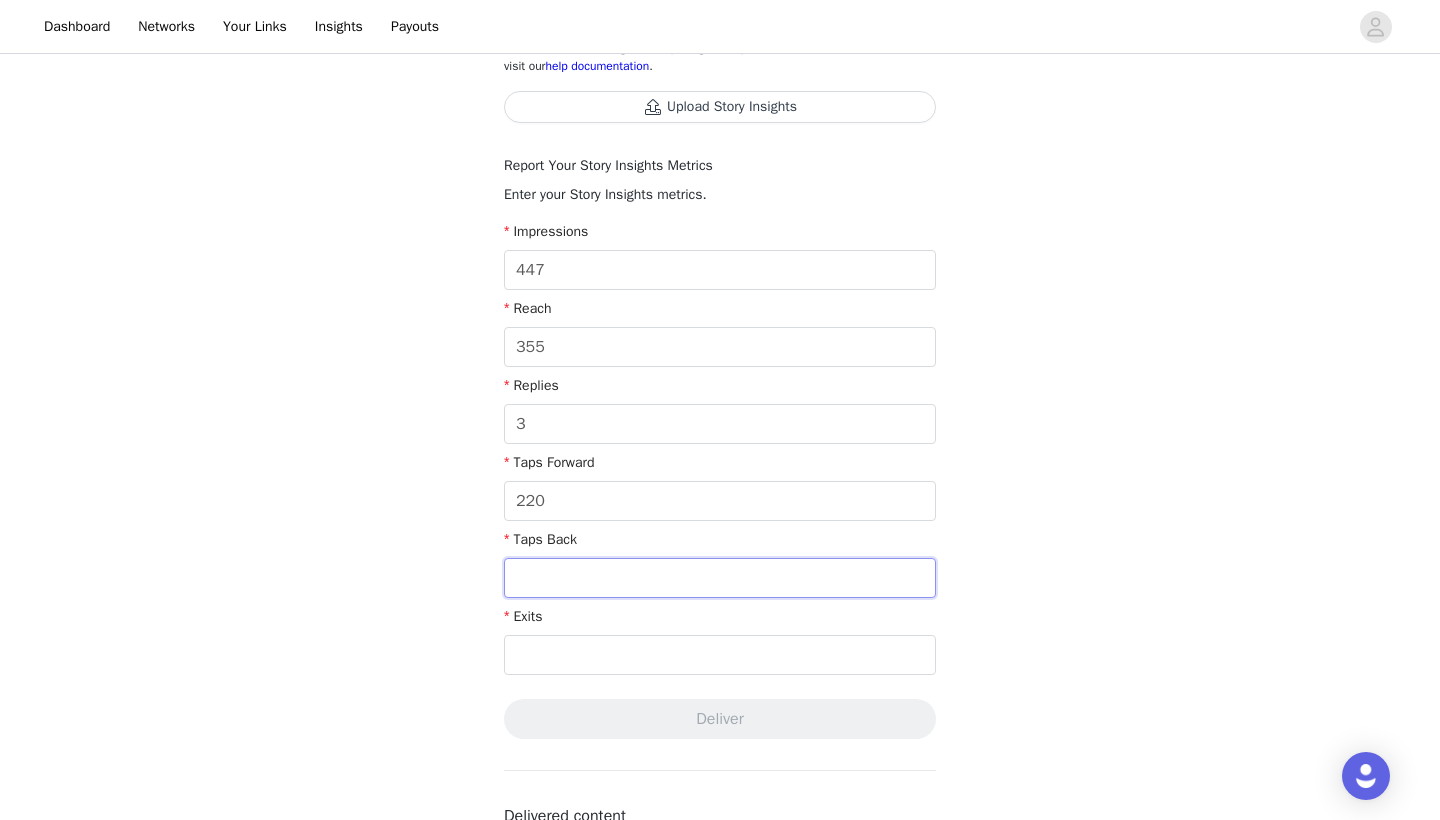 click at bounding box center [720, 578] 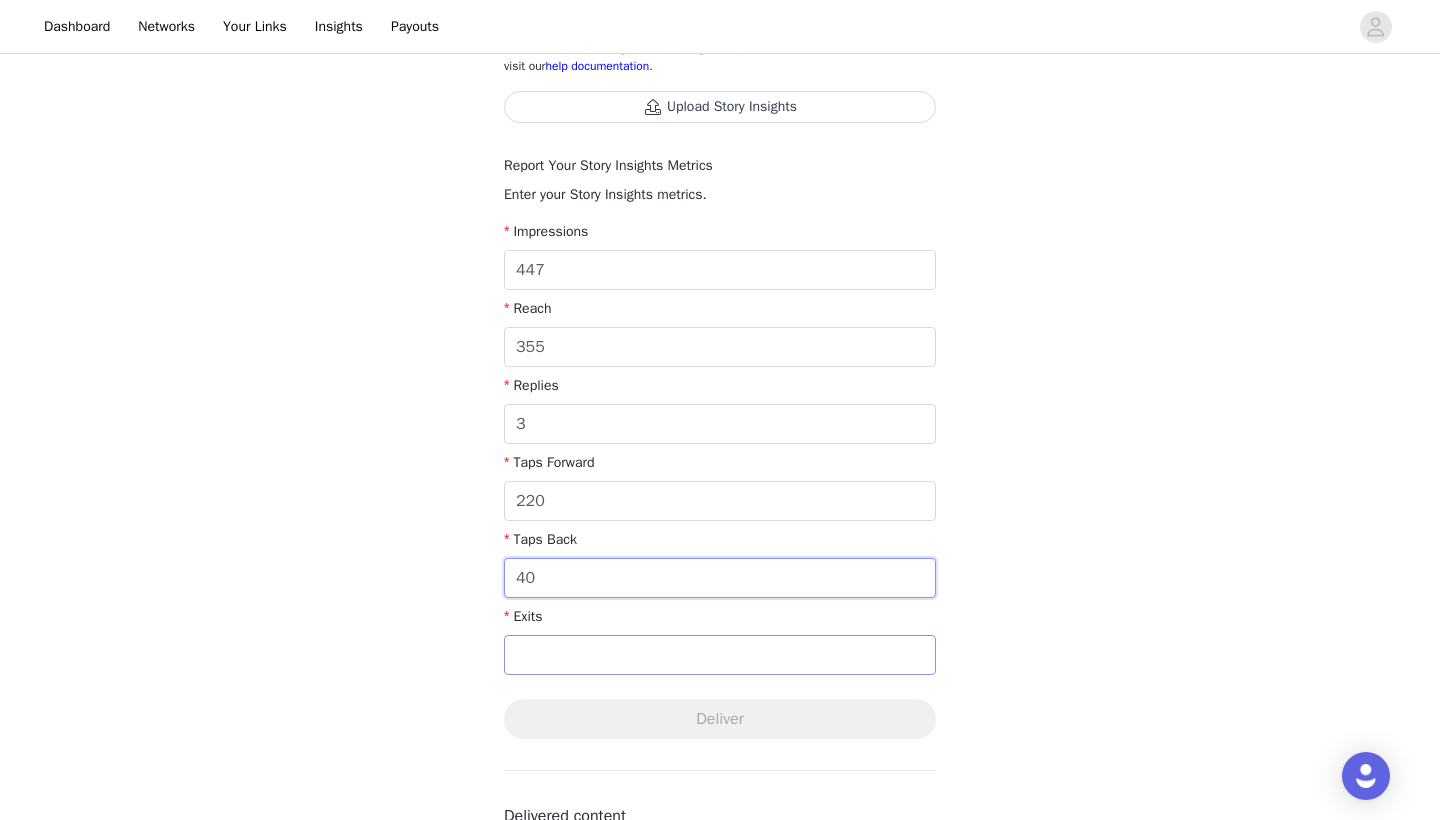type on "40" 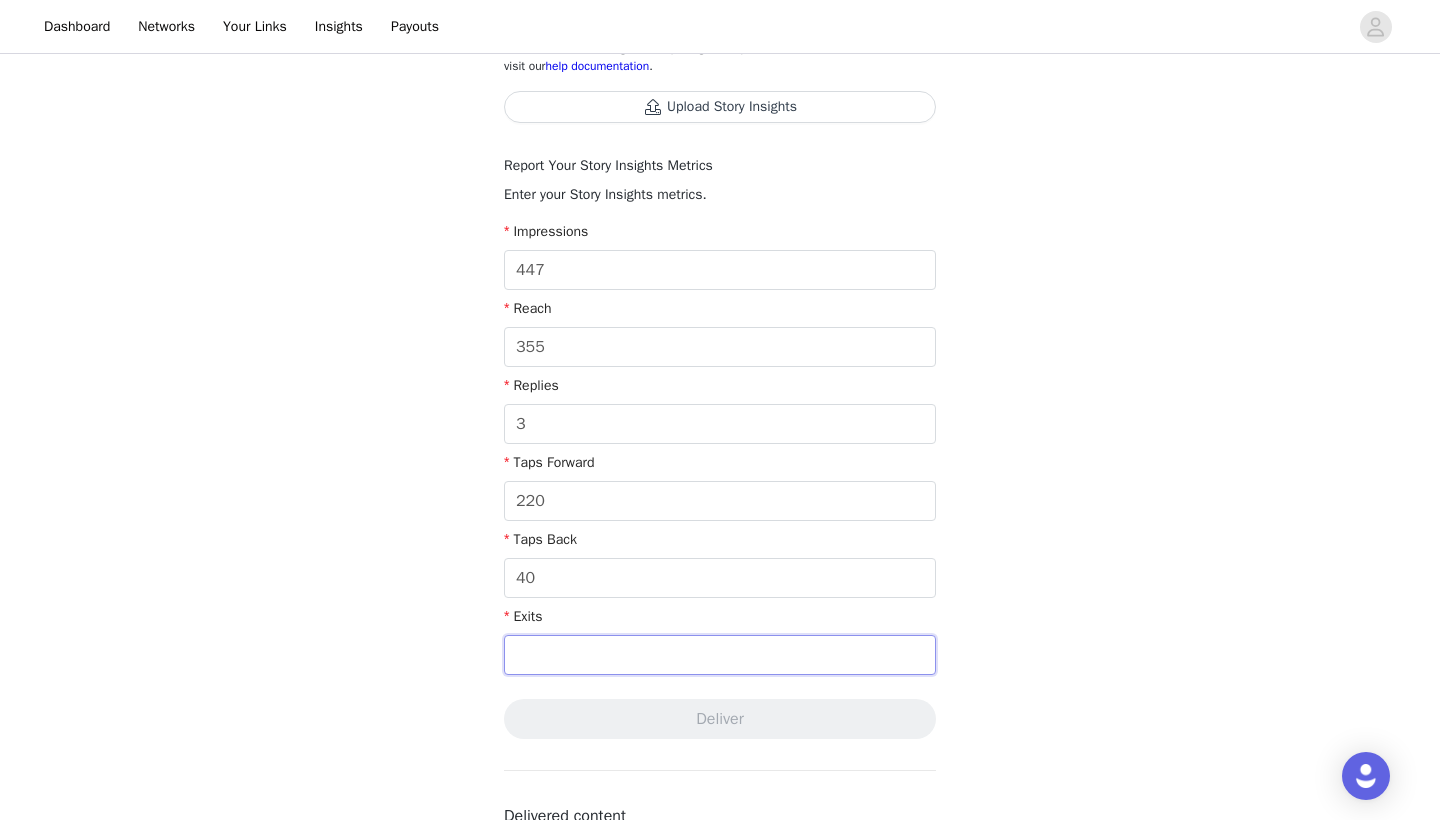 click at bounding box center (720, 655) 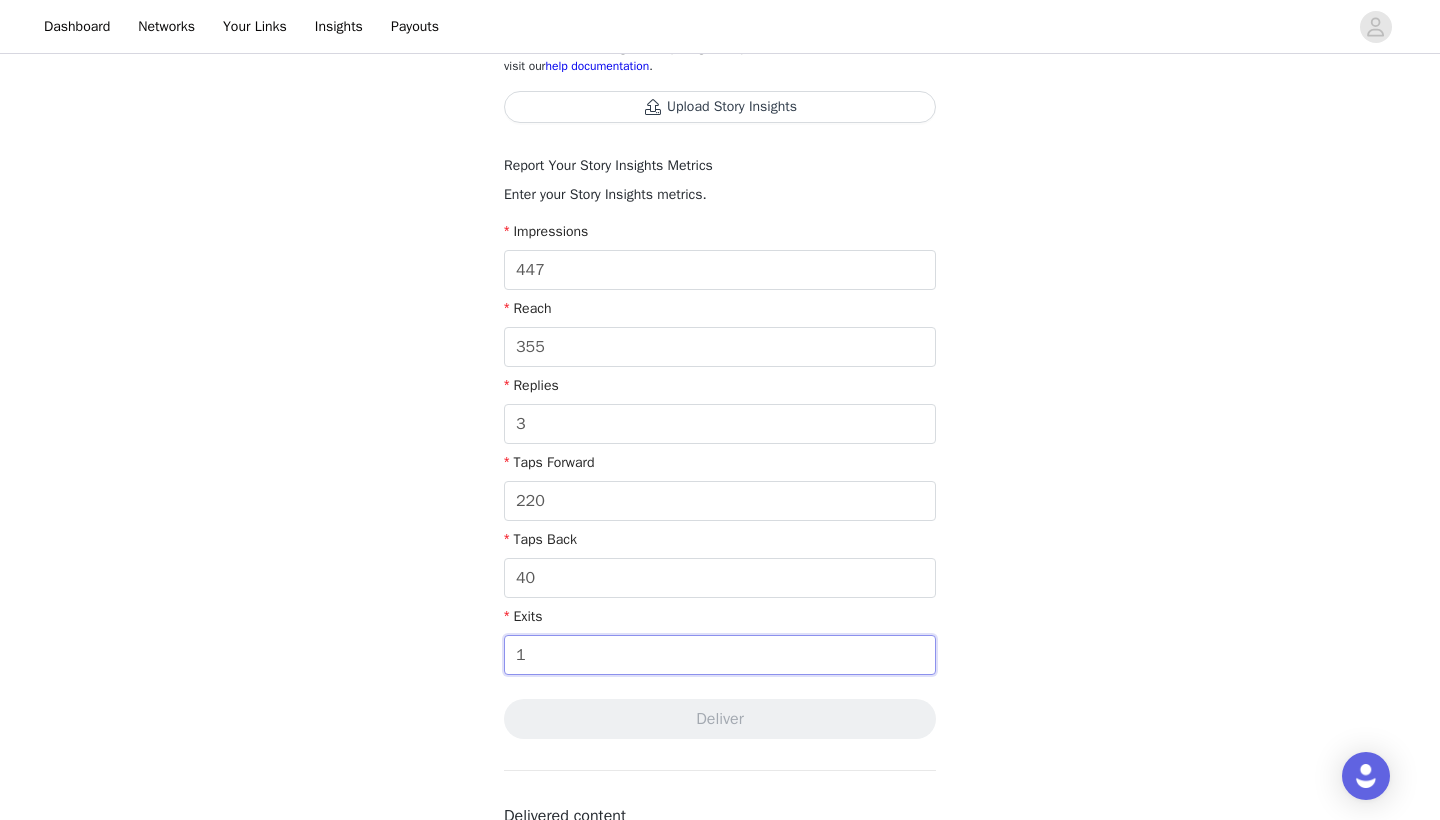 scroll, scrollTop: 358, scrollLeft: 0, axis: vertical 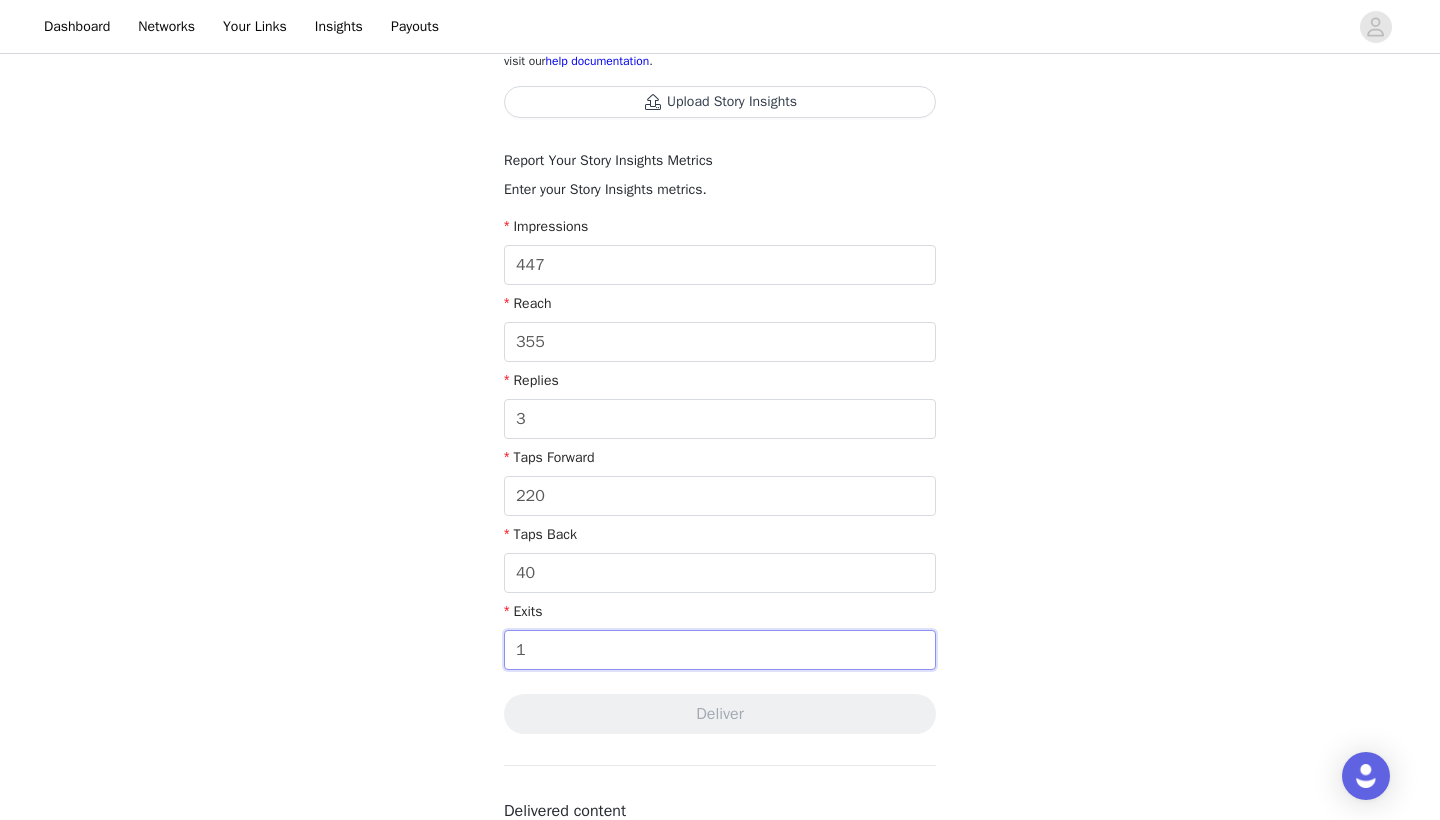 type on "1" 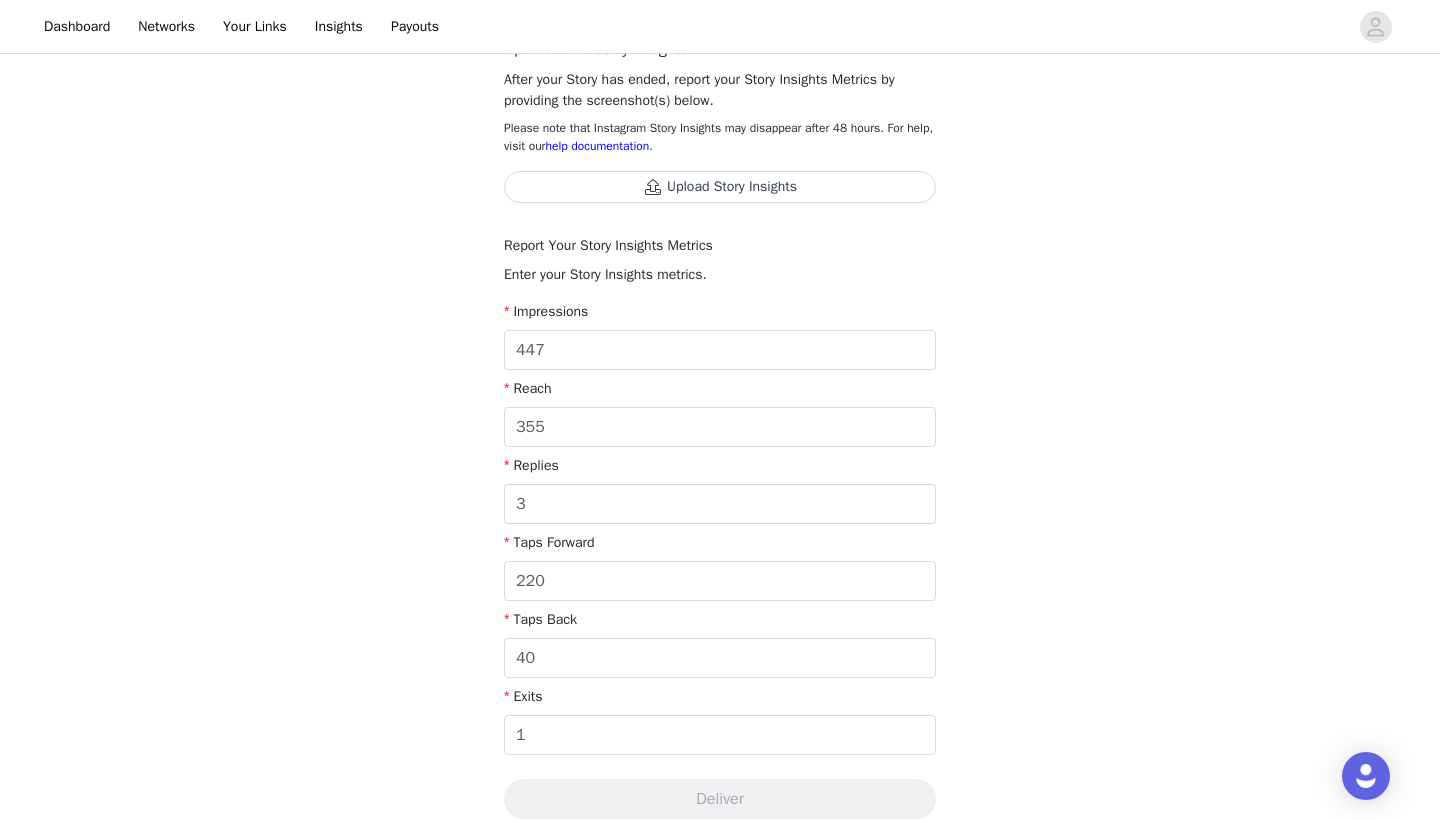 scroll, scrollTop: 254, scrollLeft: 0, axis: vertical 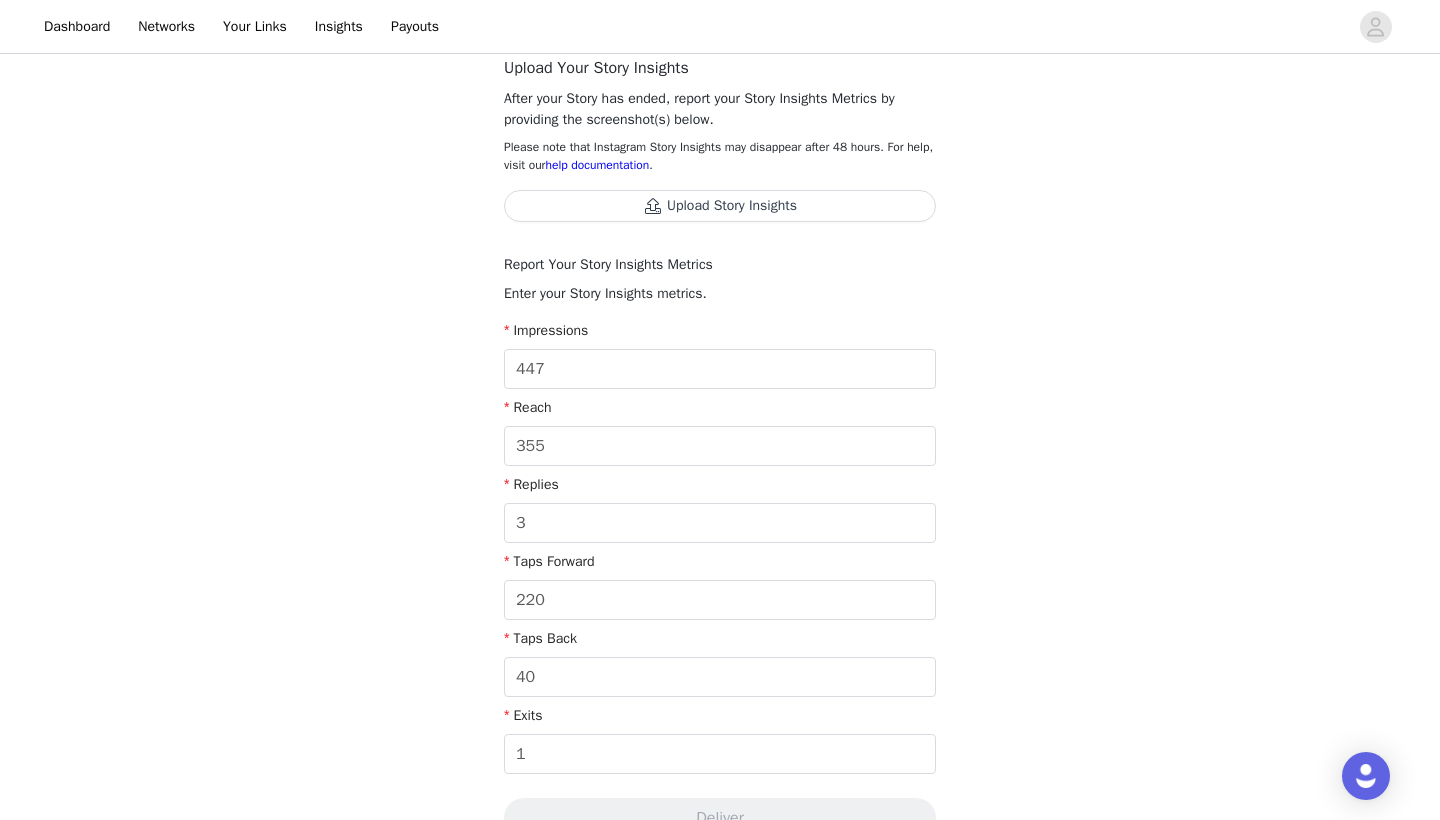 click on "Upload Story Insights" at bounding box center (720, 206) 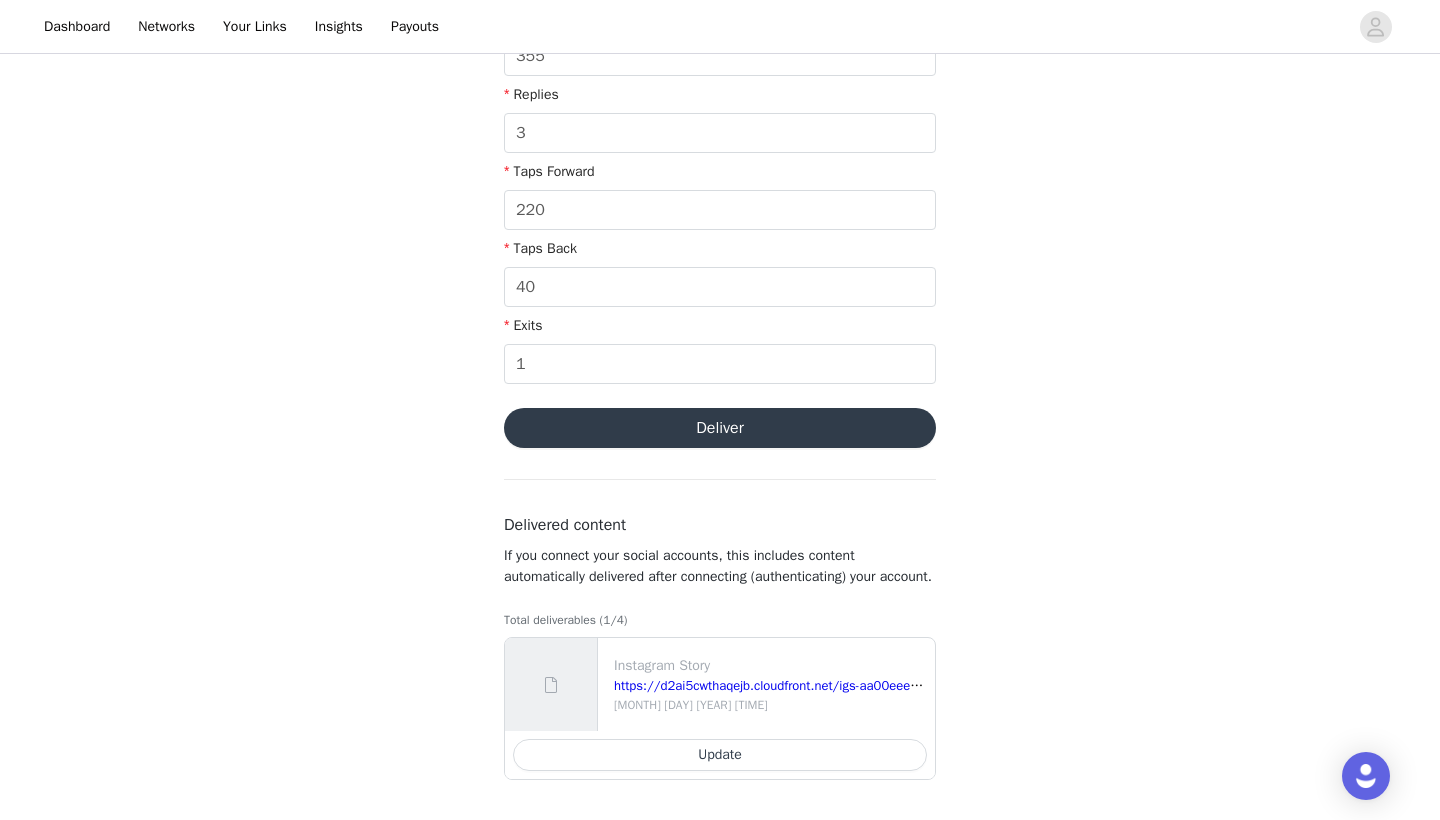 scroll, scrollTop: 695, scrollLeft: 0, axis: vertical 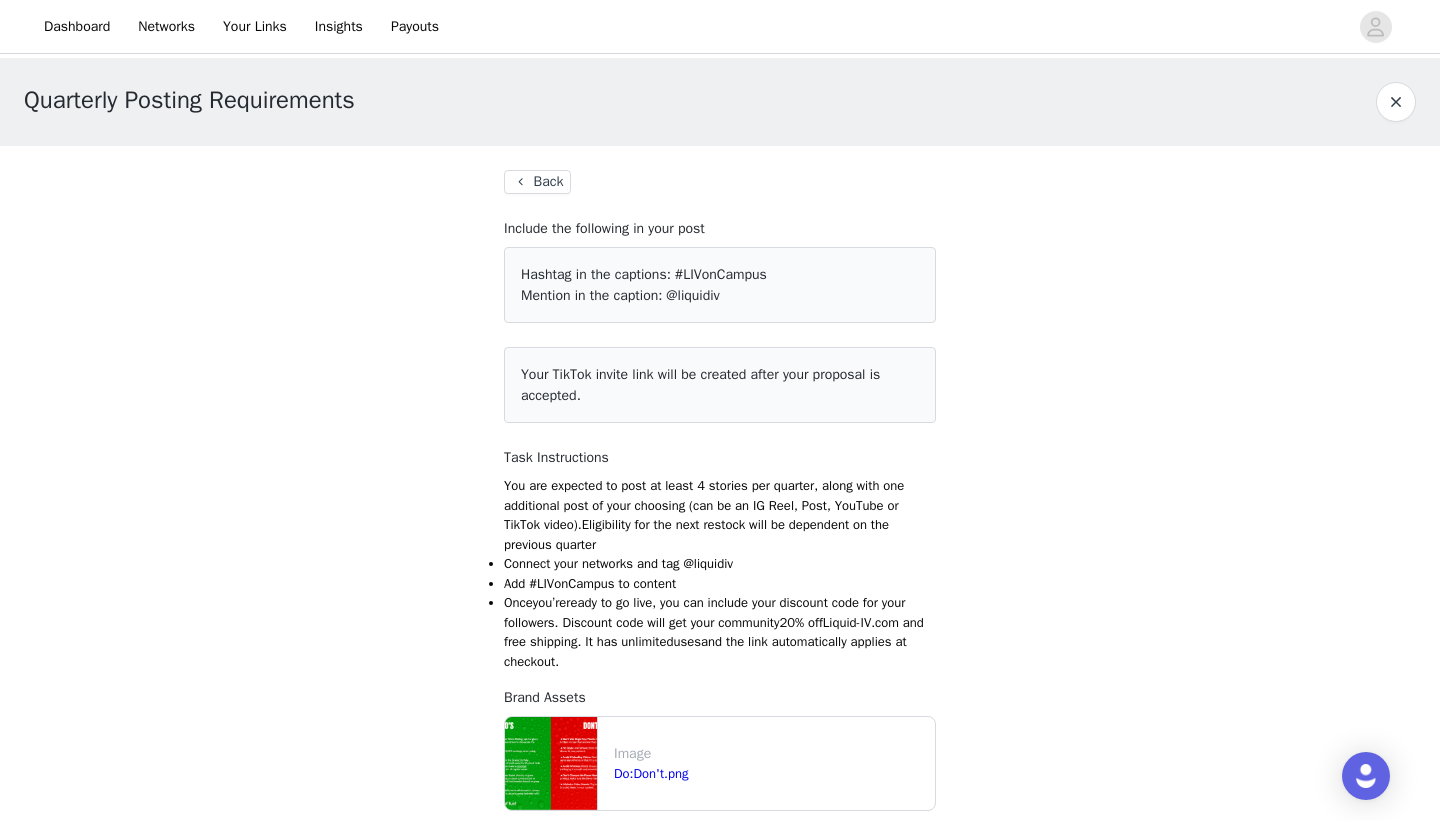 click on "Back" at bounding box center (537, 182) 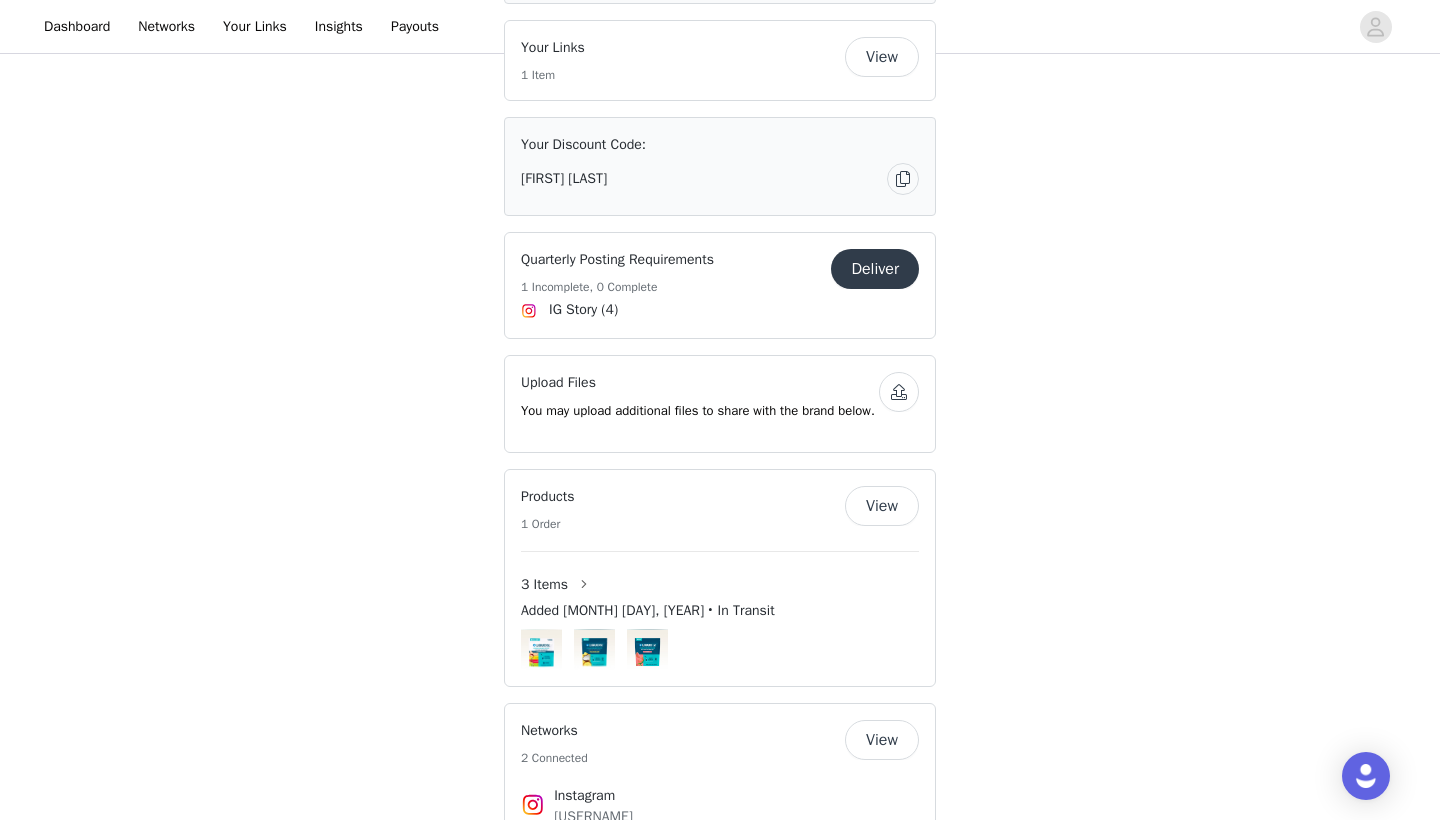 scroll, scrollTop: 1343, scrollLeft: 0, axis: vertical 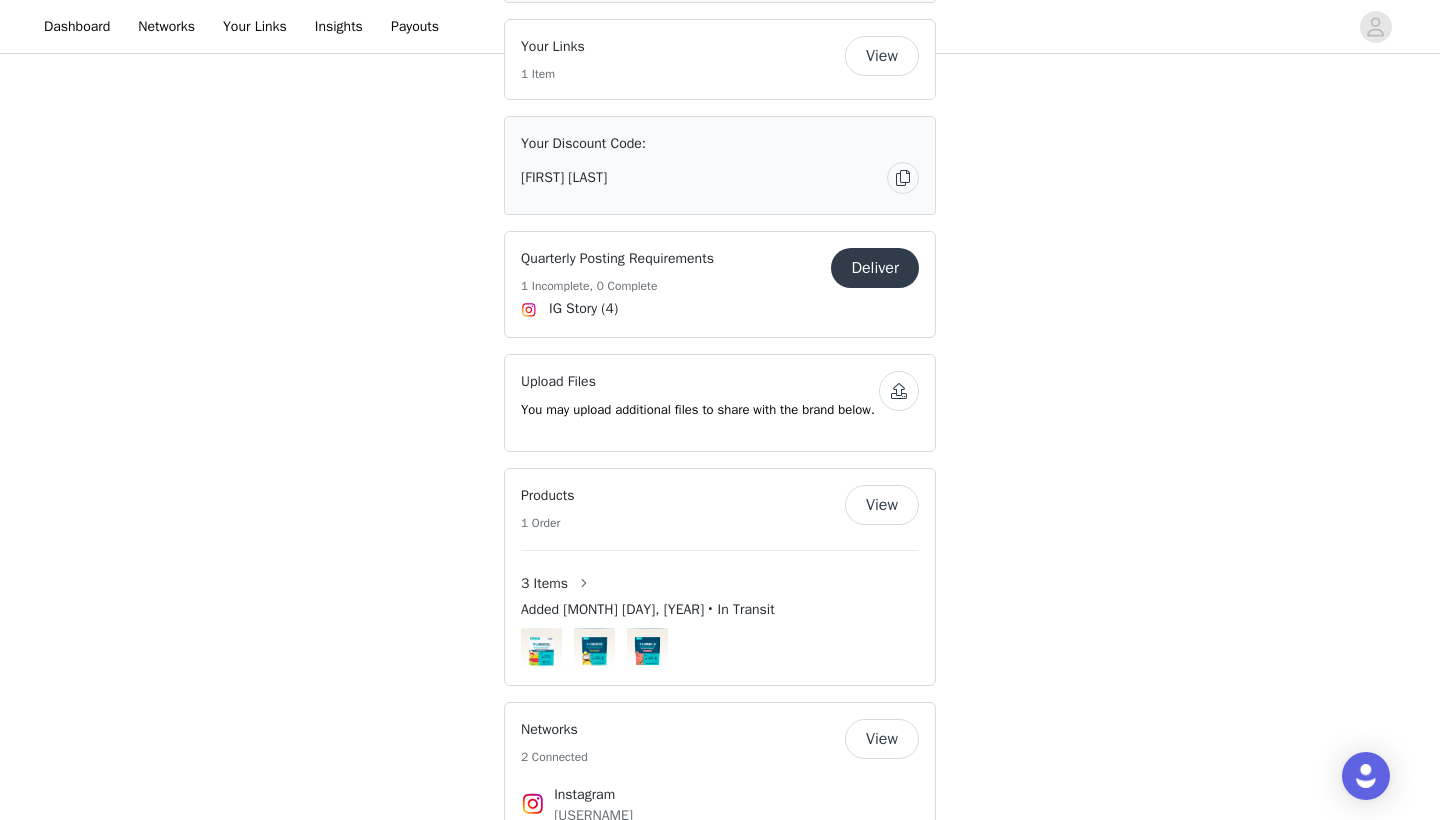 click on "IG Story (4)" at bounding box center [583, 308] 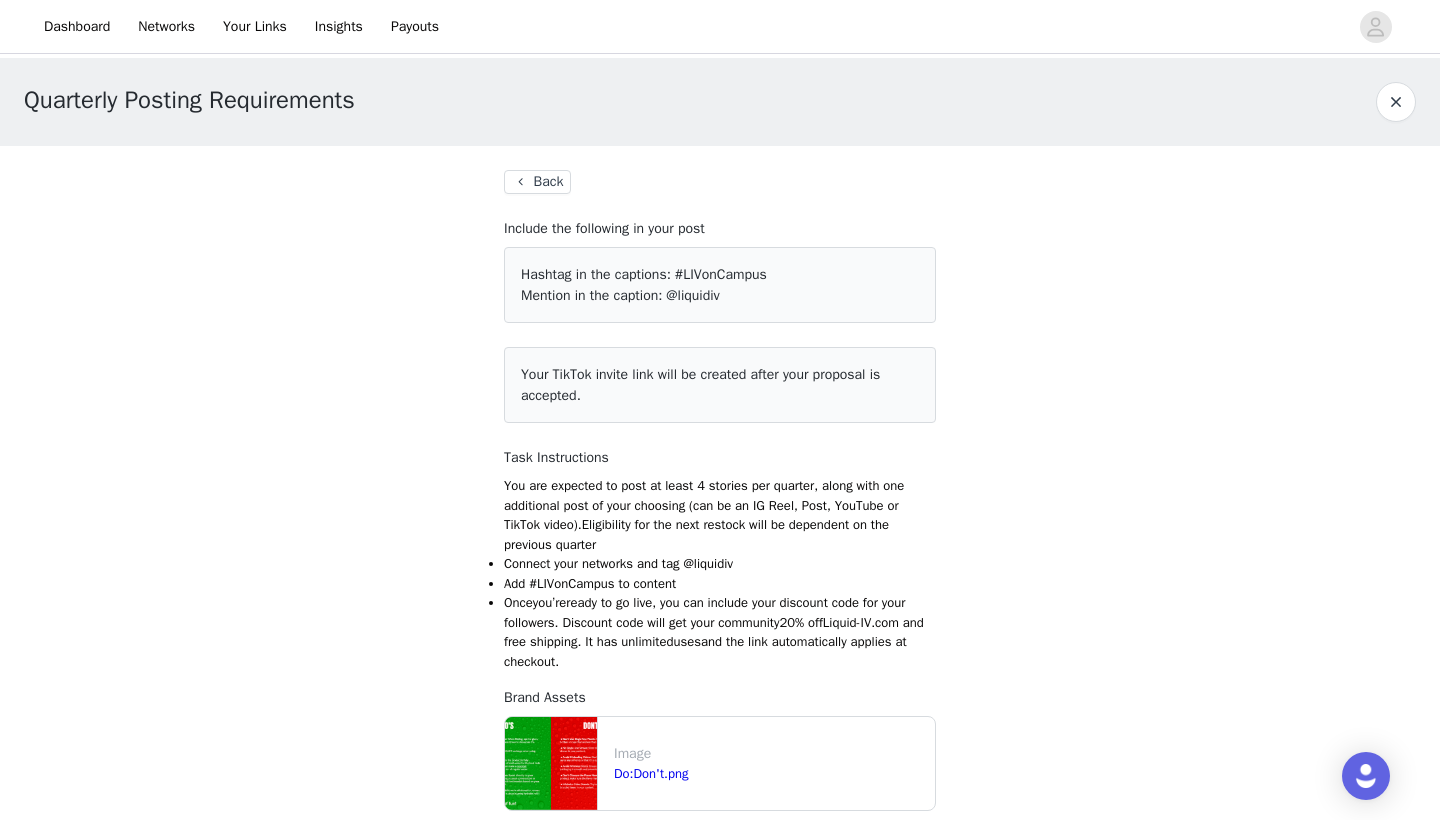 scroll, scrollTop: 0, scrollLeft: 0, axis: both 